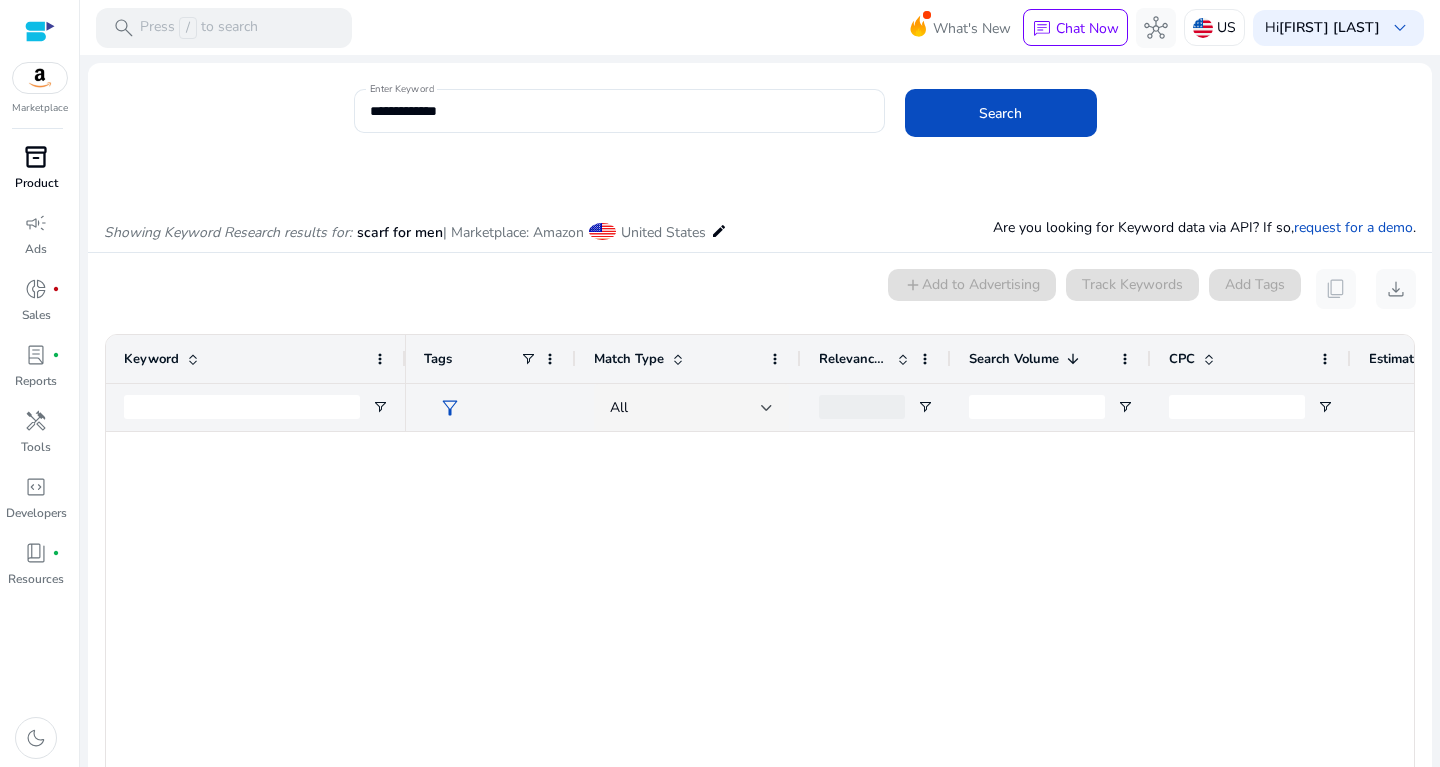 scroll, scrollTop: 0, scrollLeft: 0, axis: both 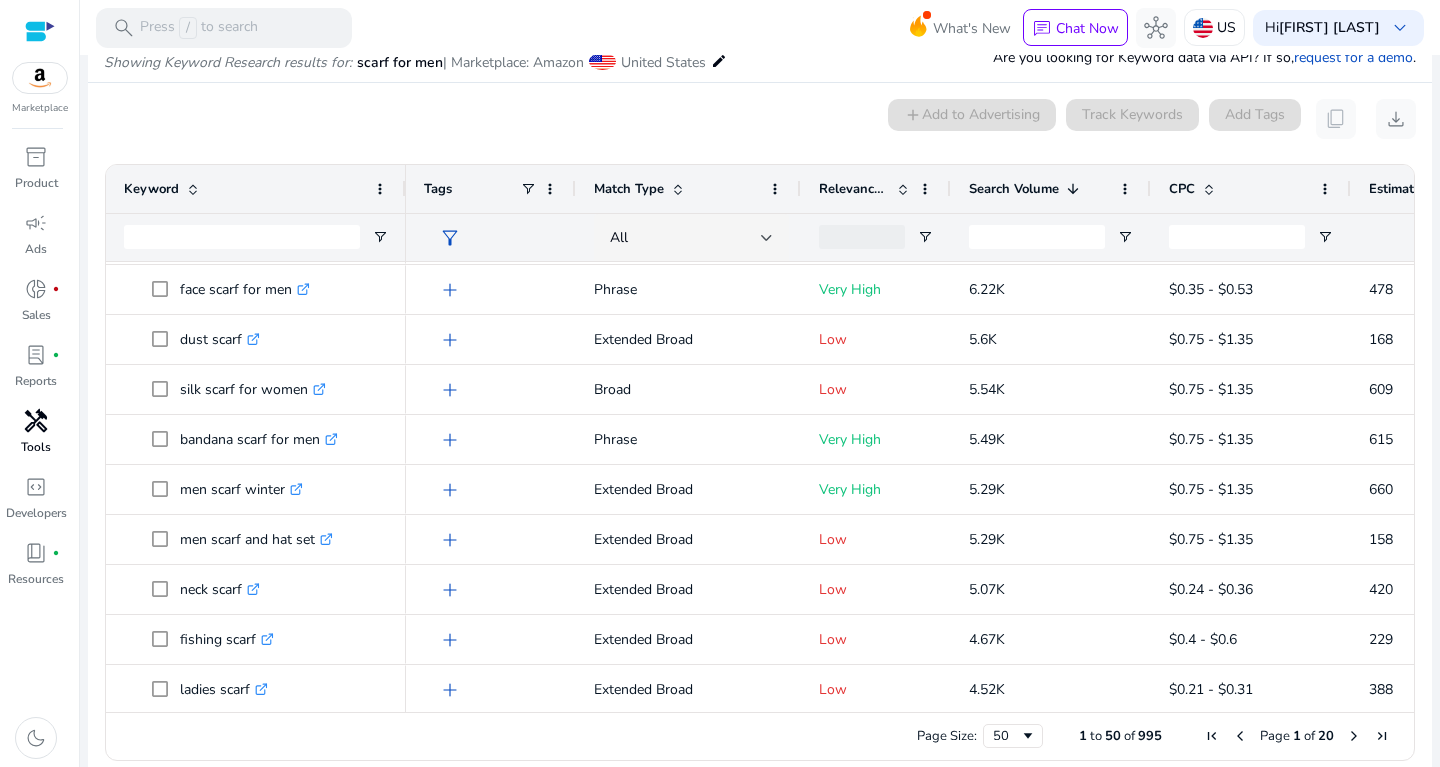 click on "handyman" at bounding box center (36, 421) 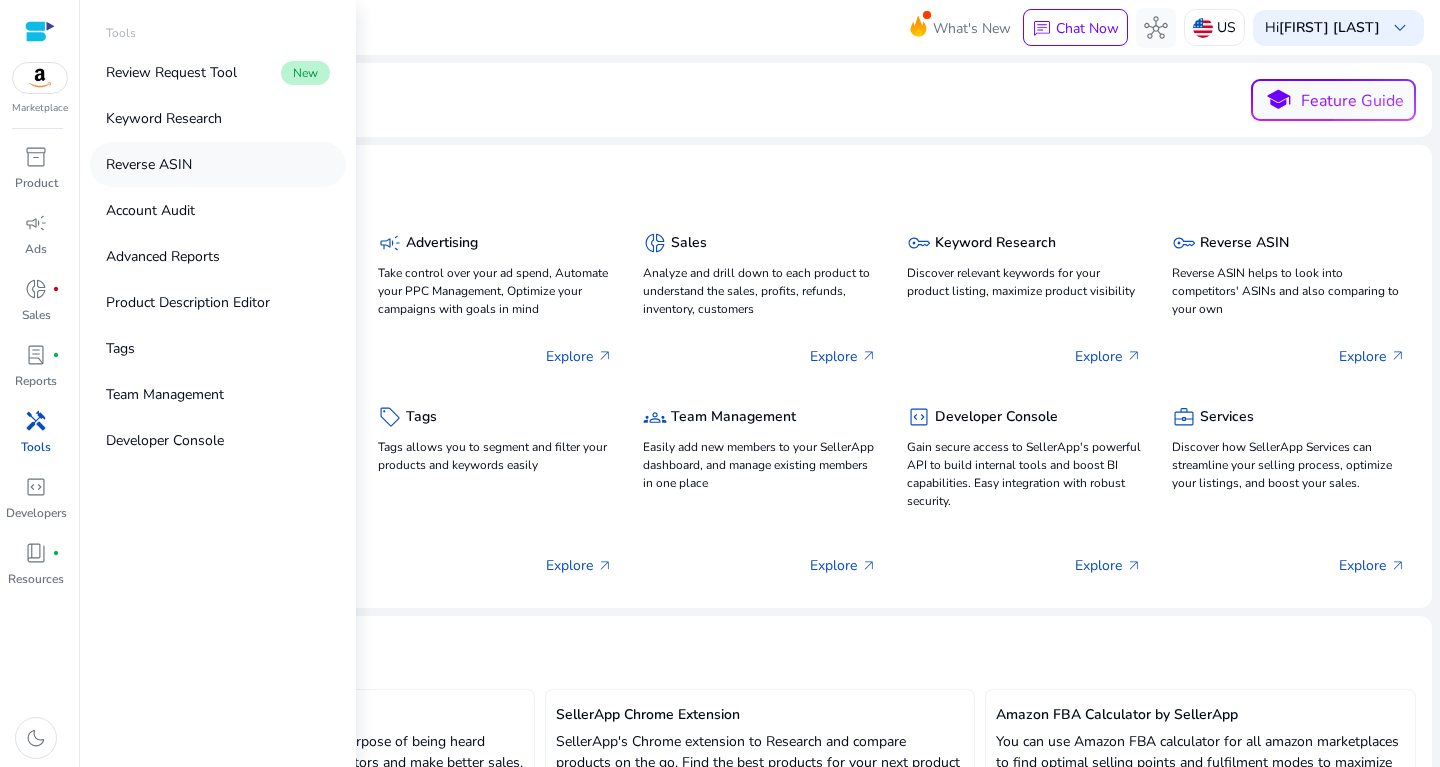 click on "Reverse ASIN" at bounding box center [218, 164] 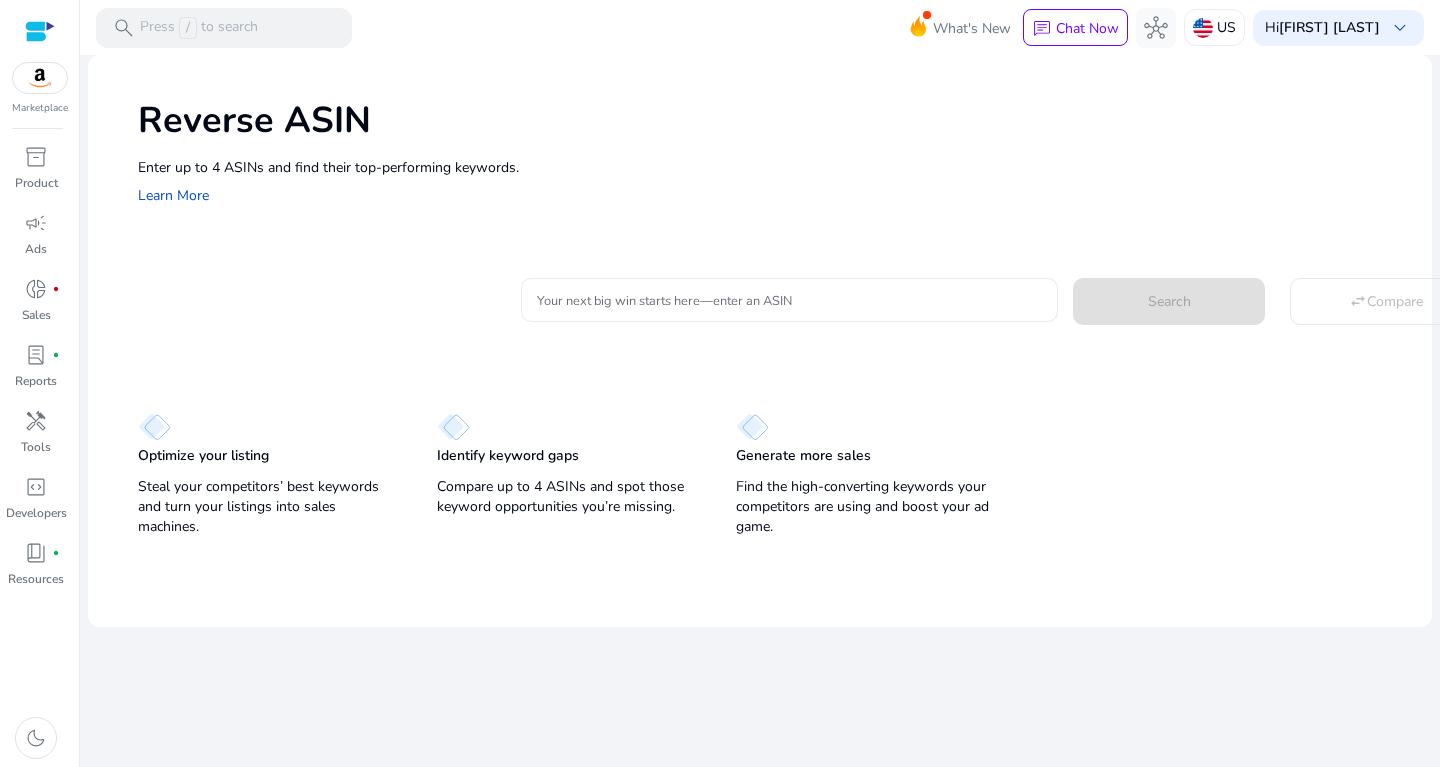 click on "Your next big win starts here—enter an ASIN" at bounding box center (789, 300) 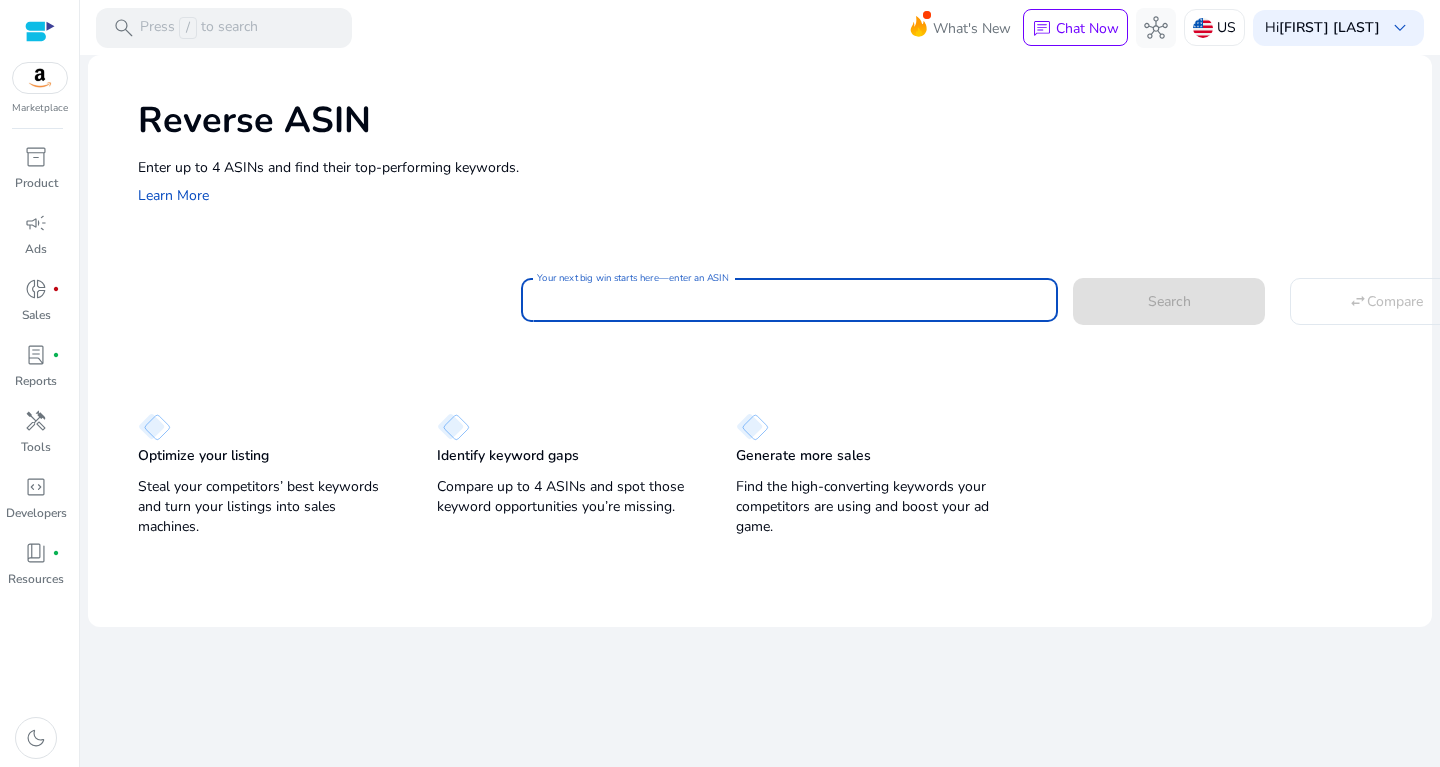 click on "Your next big win starts here—enter an ASIN" at bounding box center [789, 300] 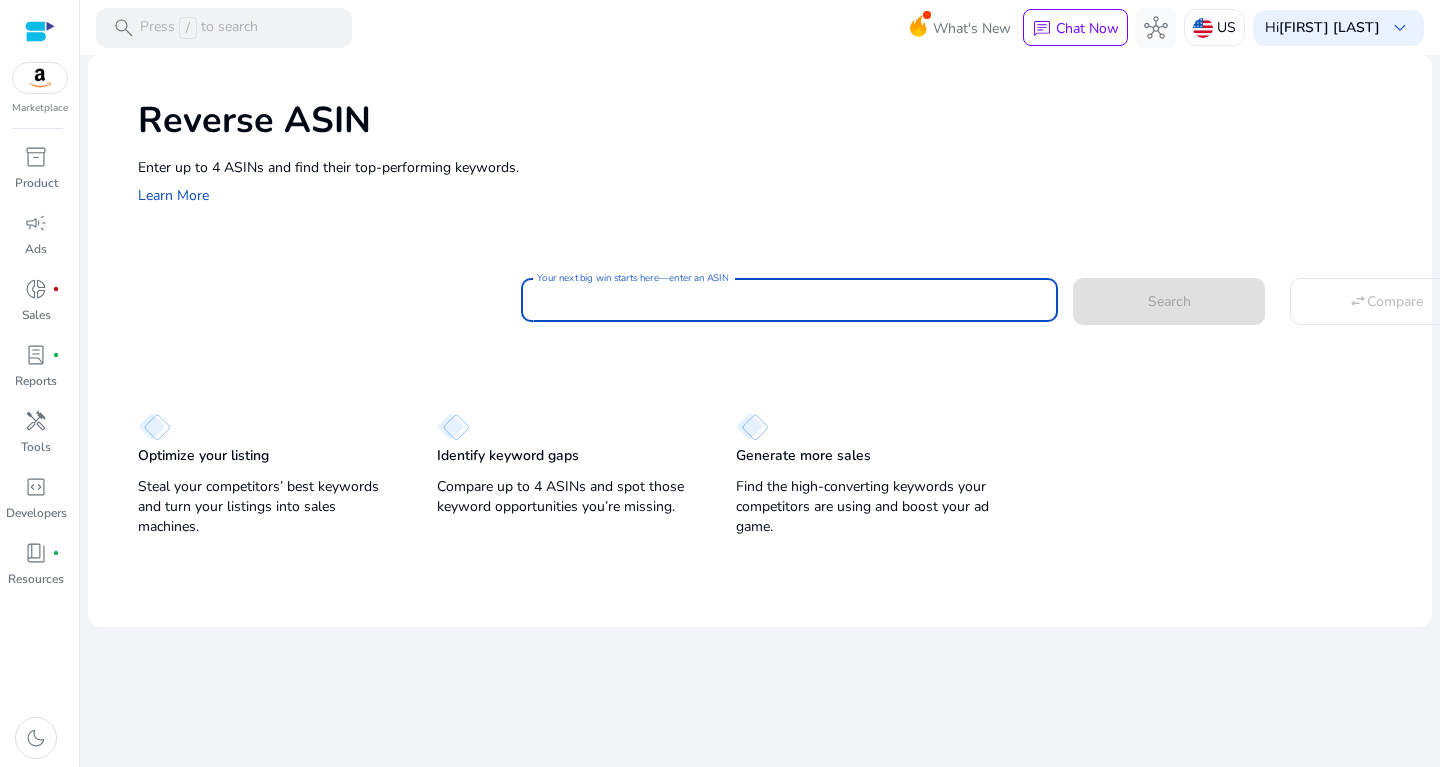 paste on "**********" 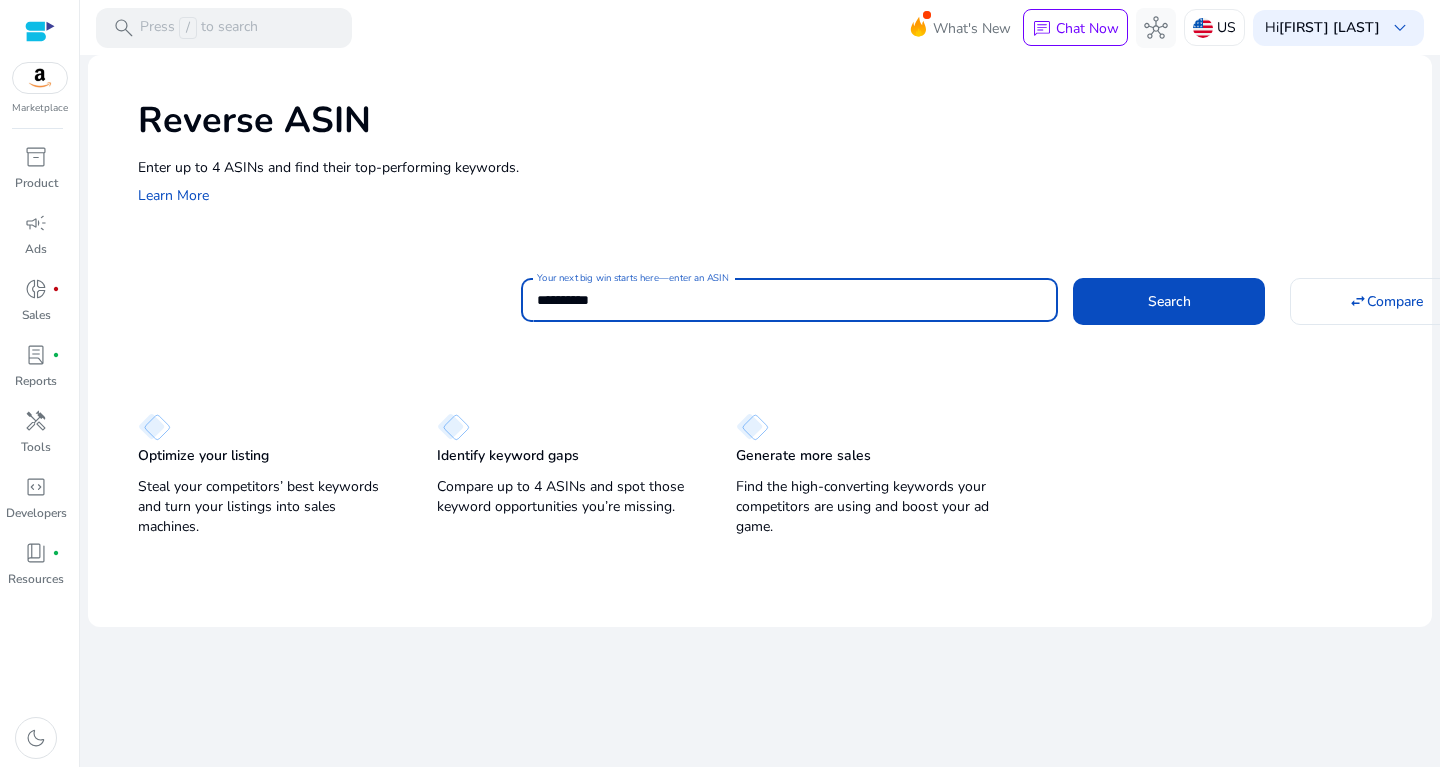 type on "**********" 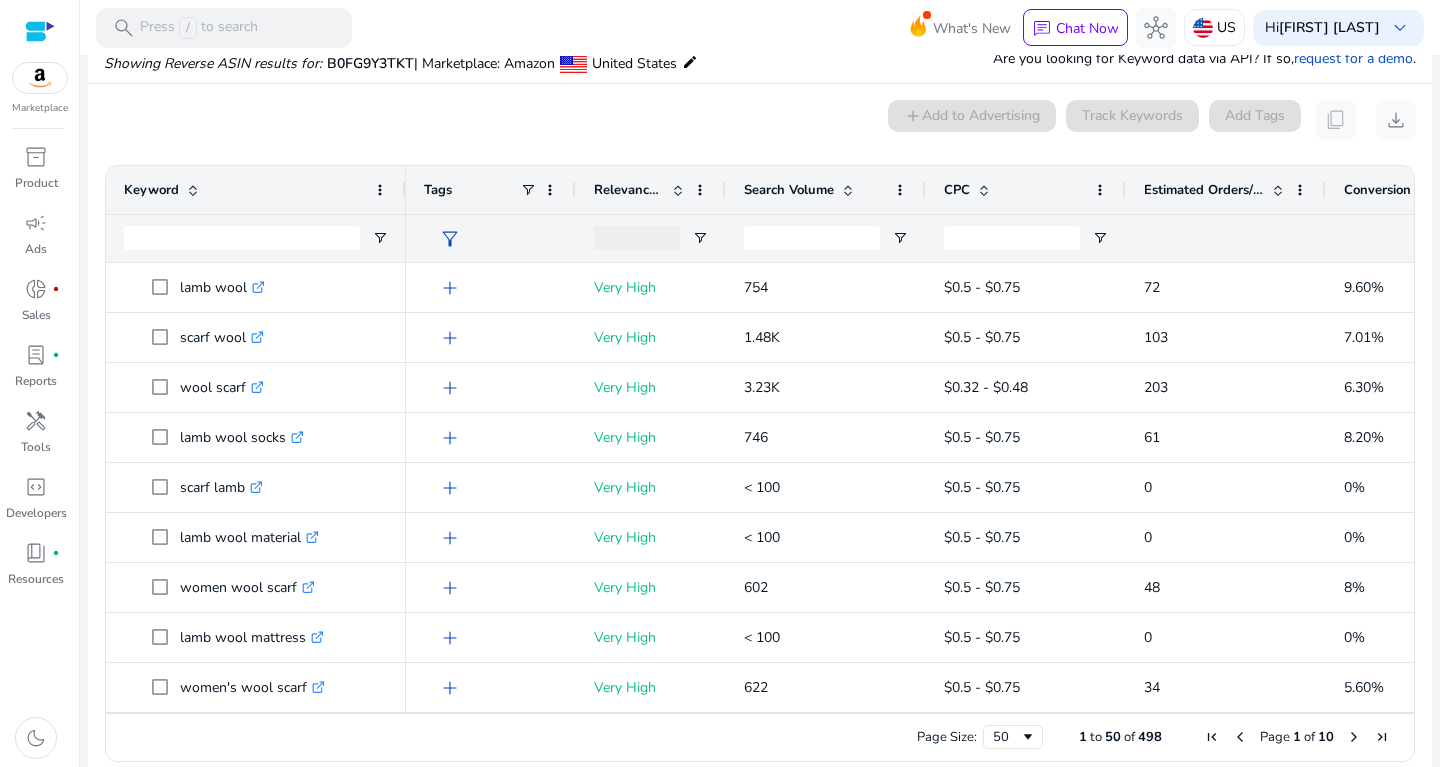 scroll, scrollTop: 0, scrollLeft: 0, axis: both 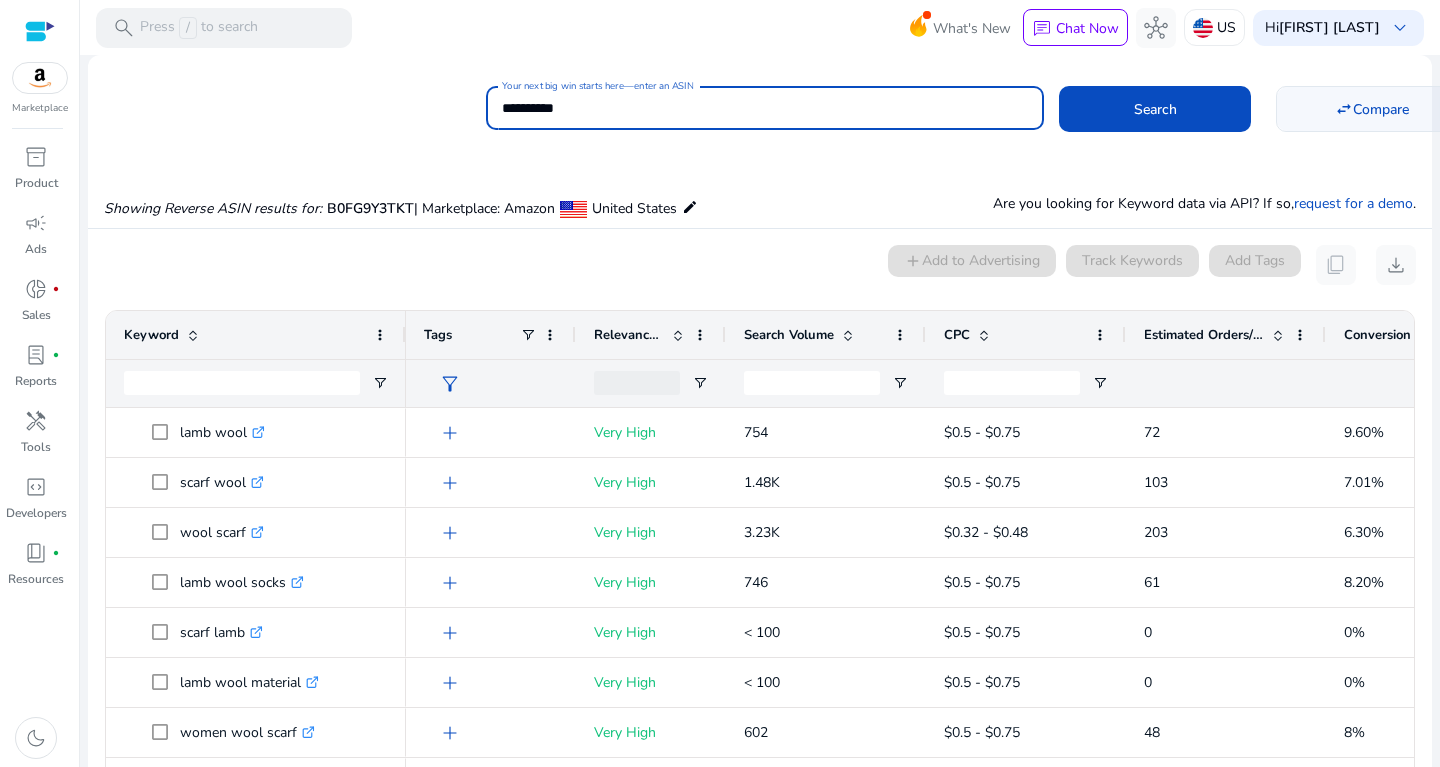 click on "swap_horiz" 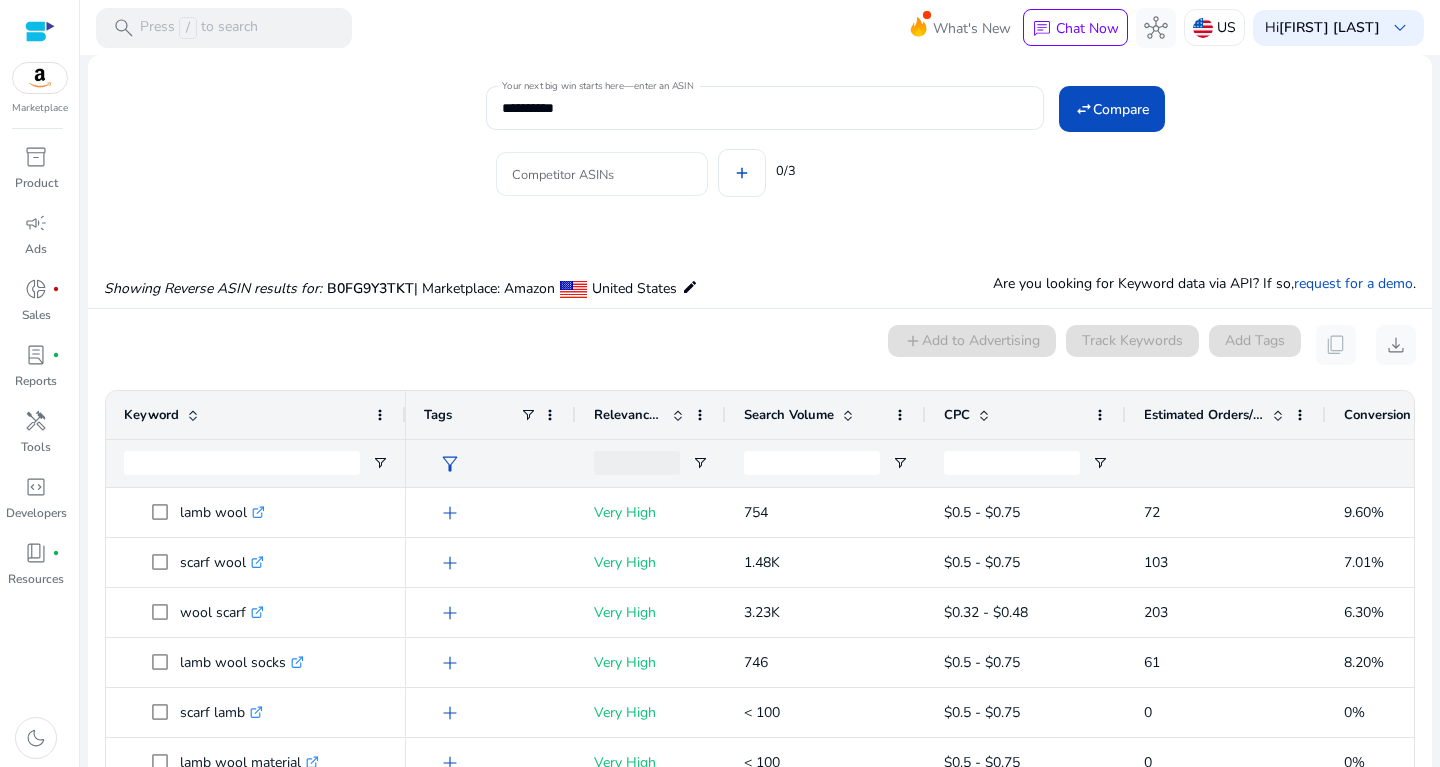 click 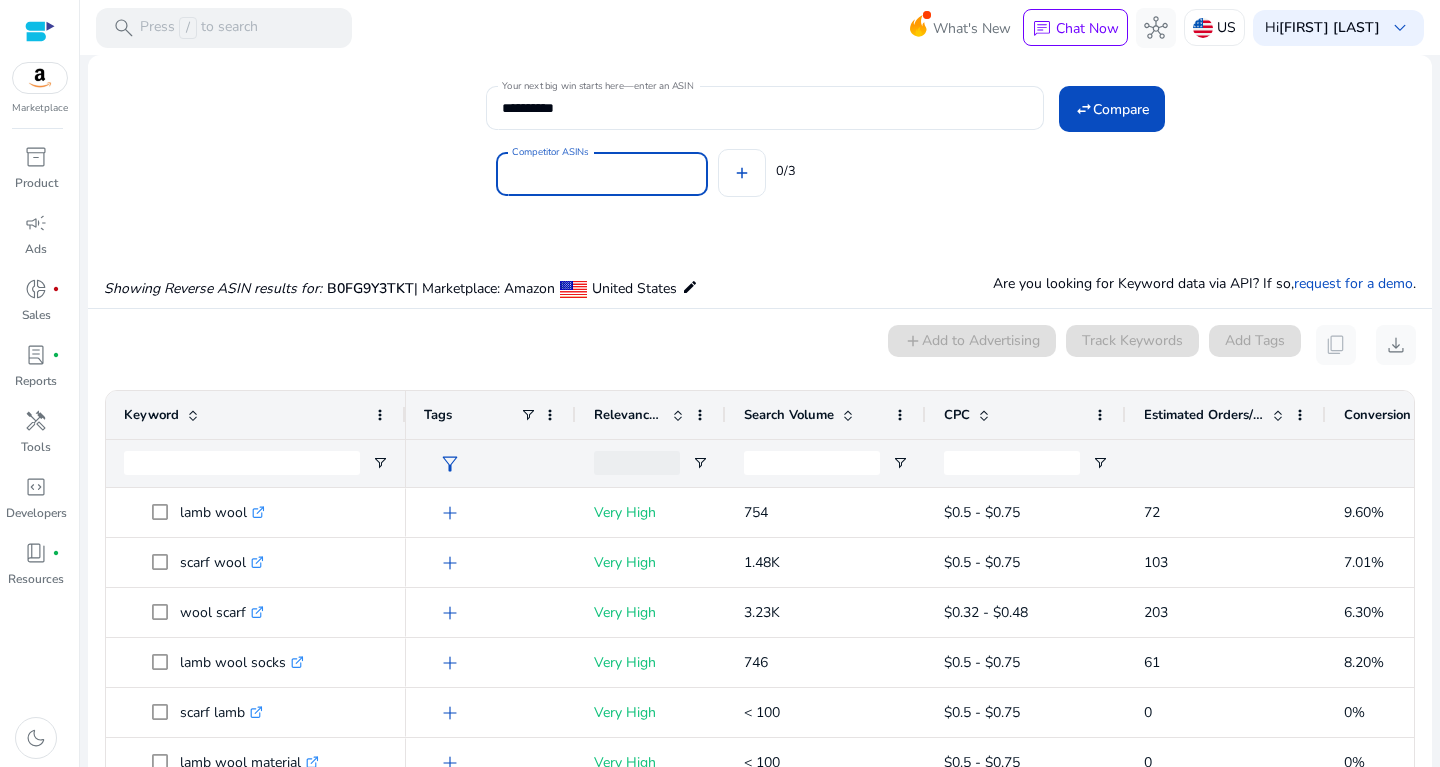 paste on "**********" 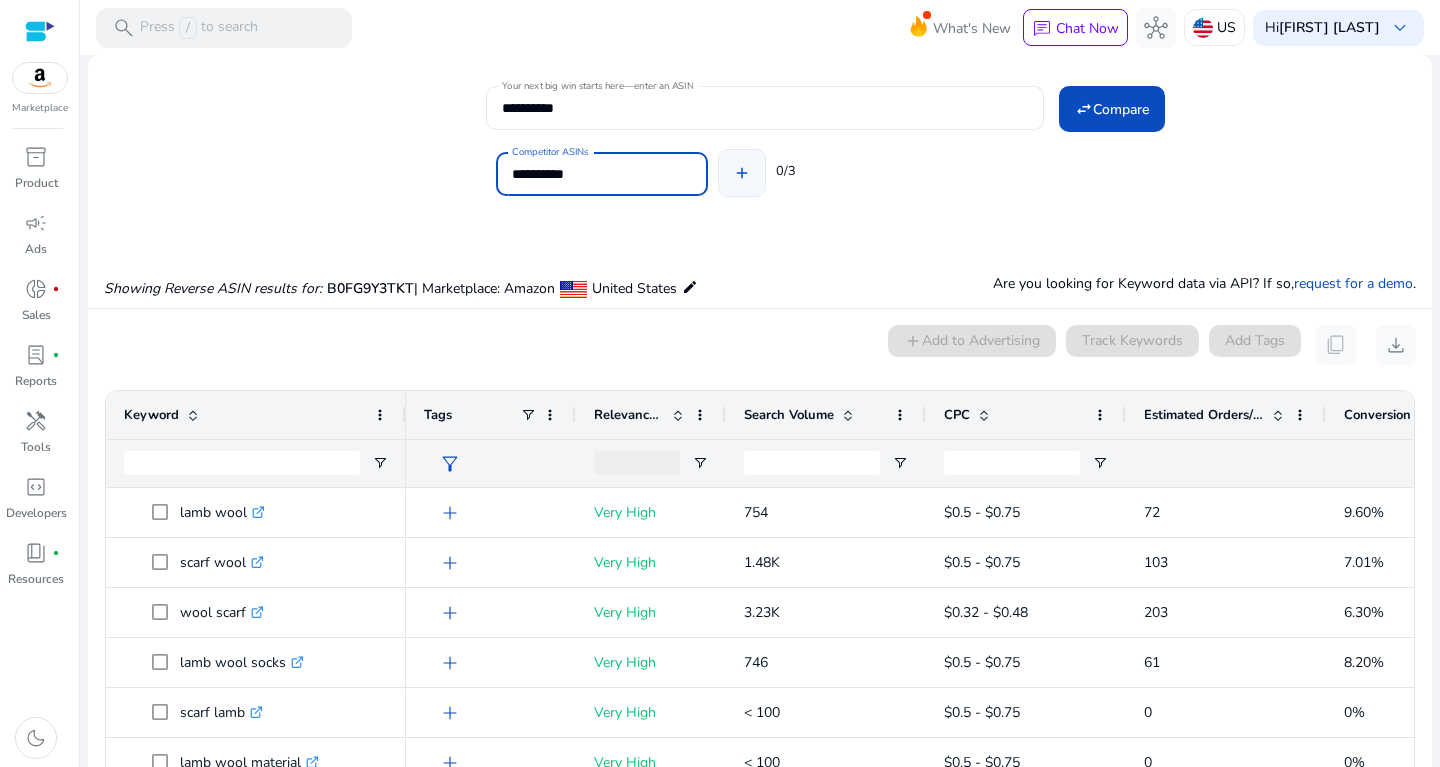 type on "**********" 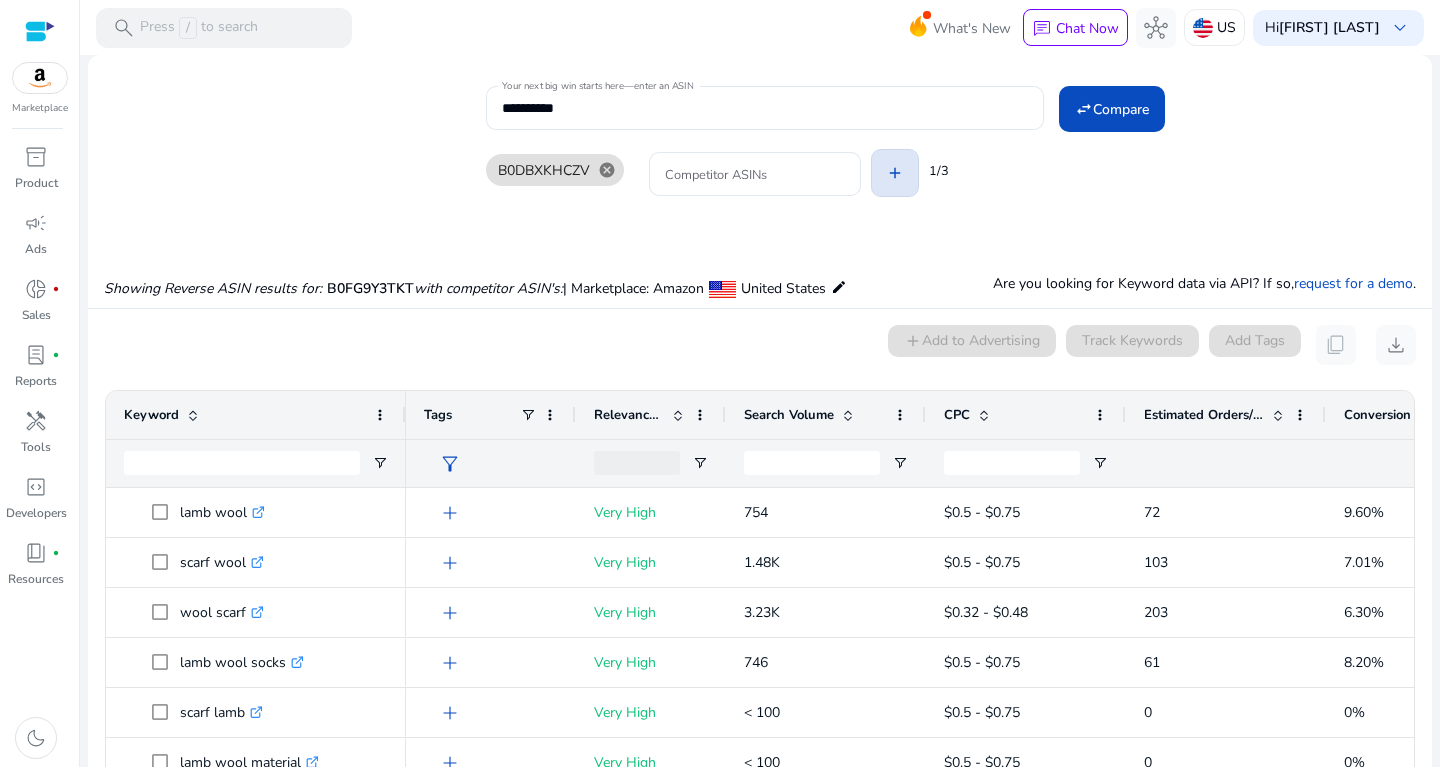 click on "B0DBXKHCZV cancel Competitor ASINs add 1/3" 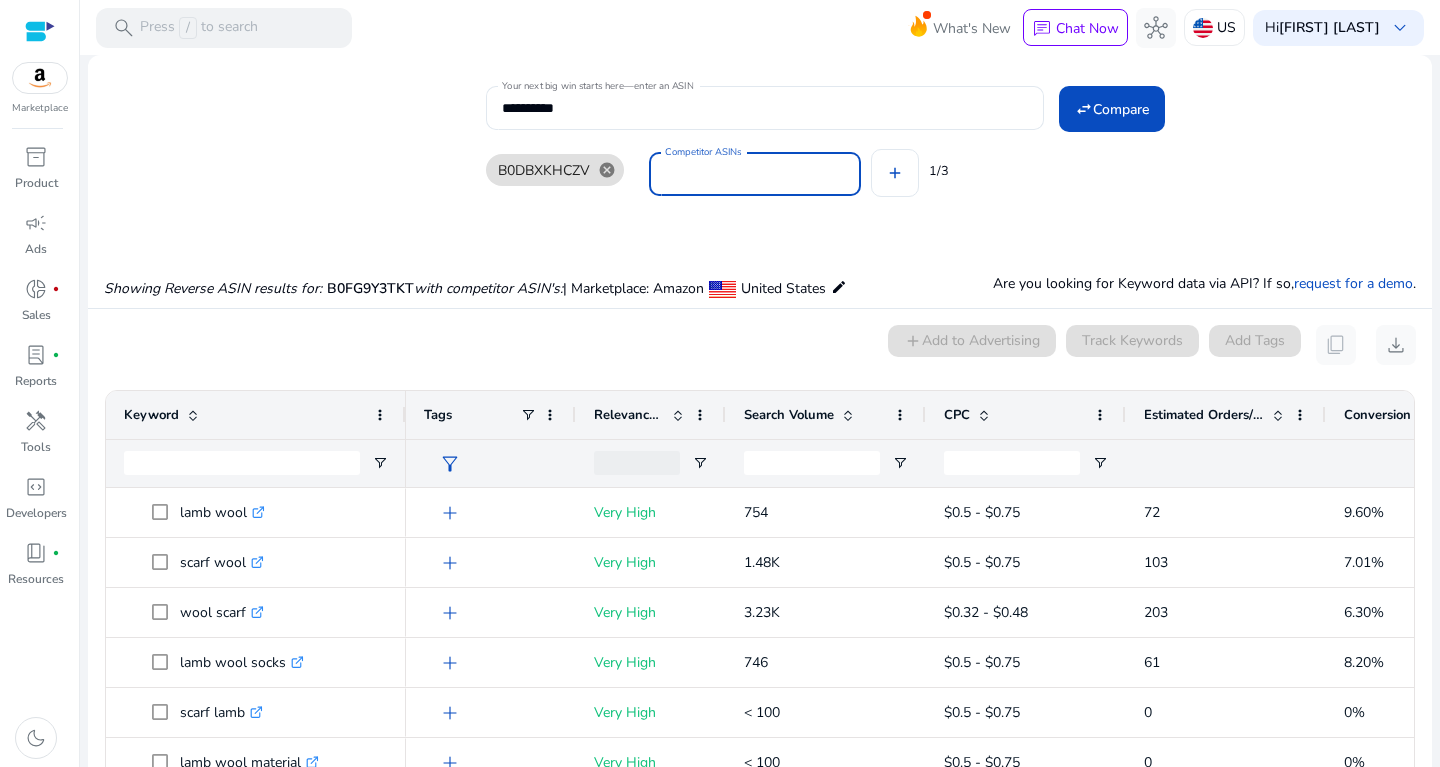 click on "Competitor ASINs" at bounding box center (755, 174) 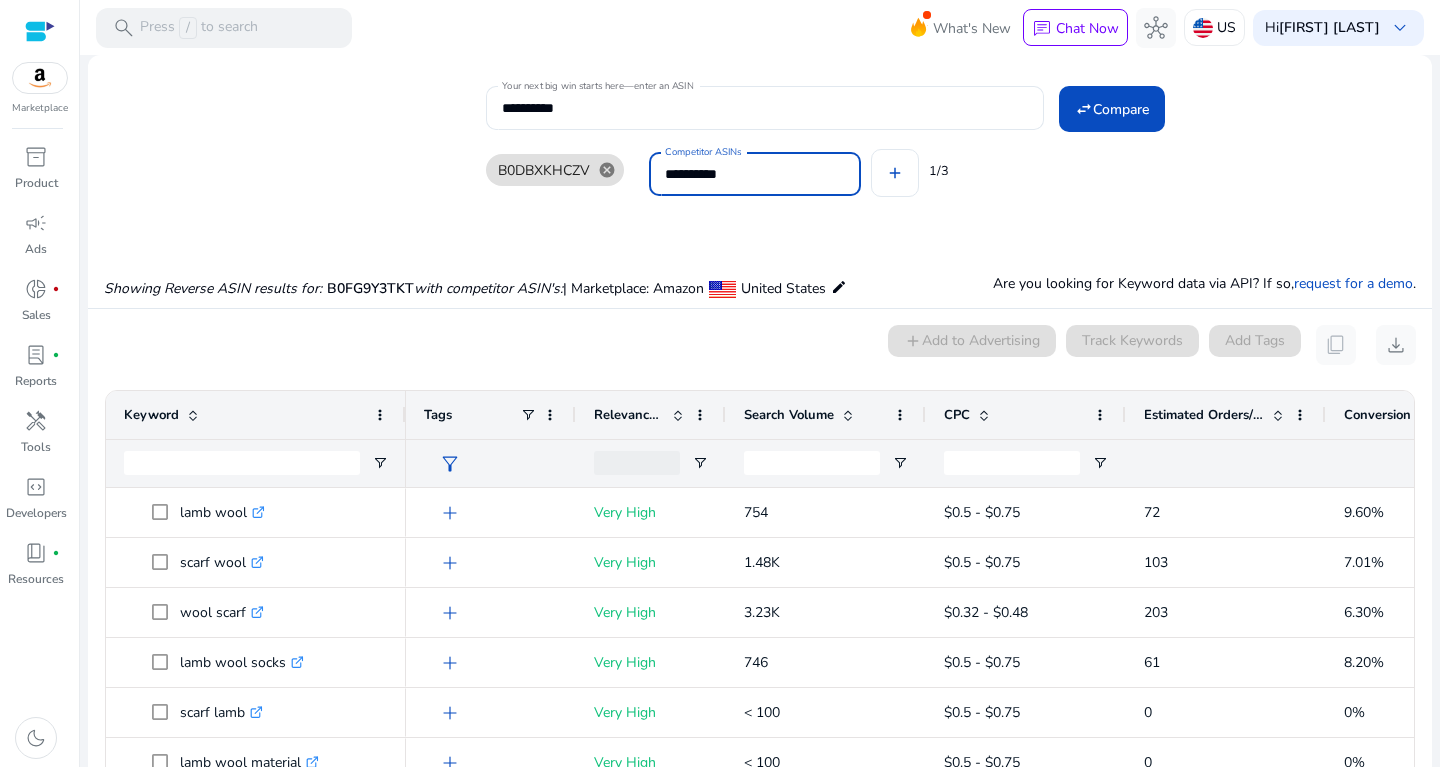 type on "**********" 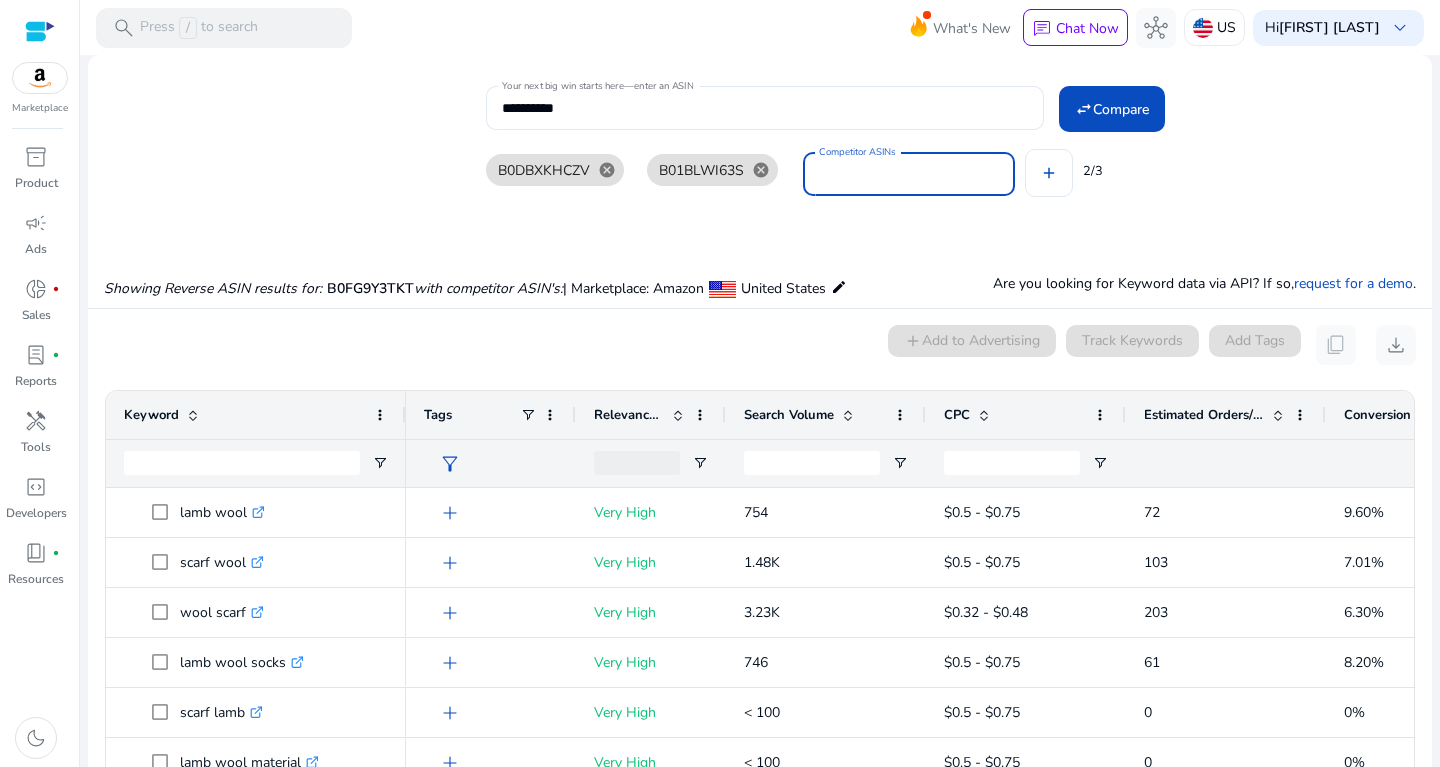 paste on "**********" 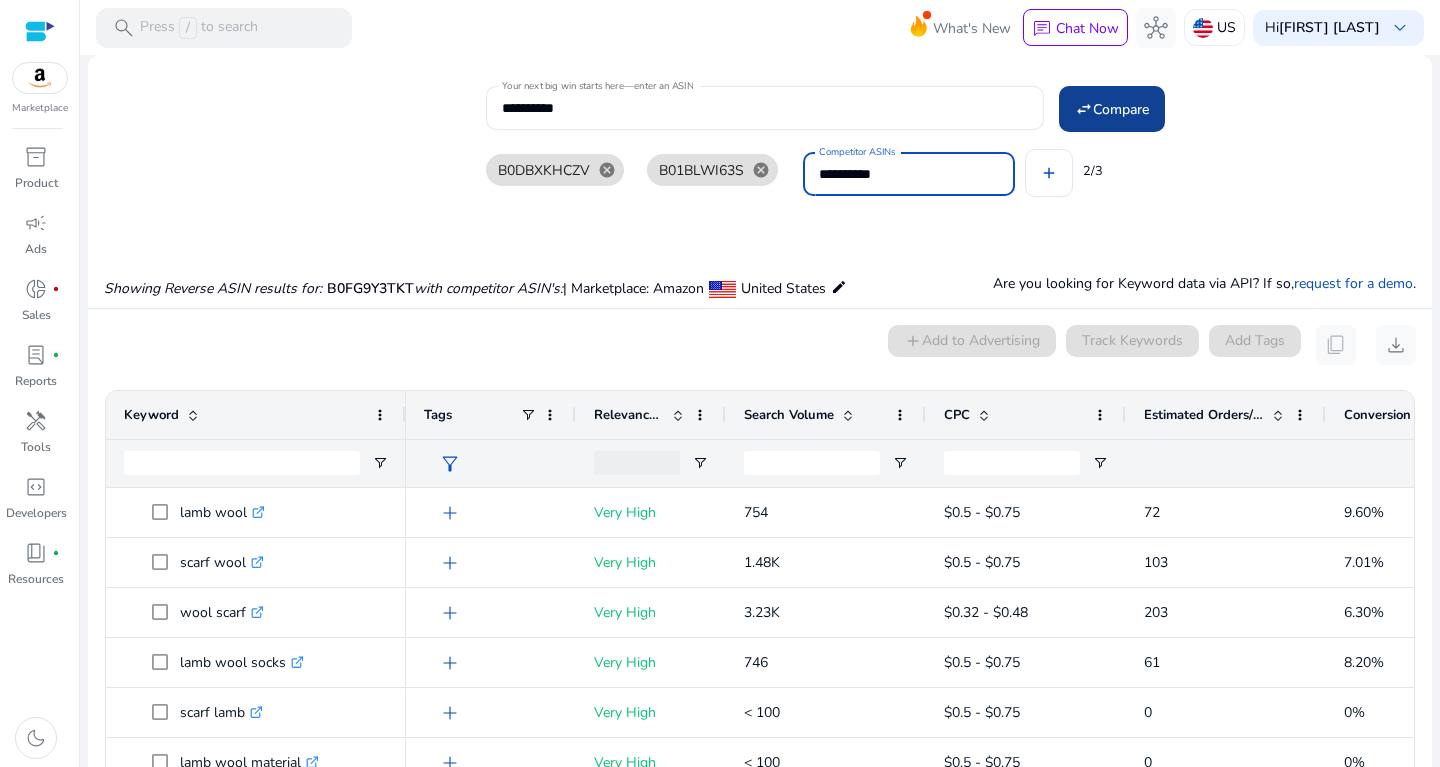 click on "Compare" 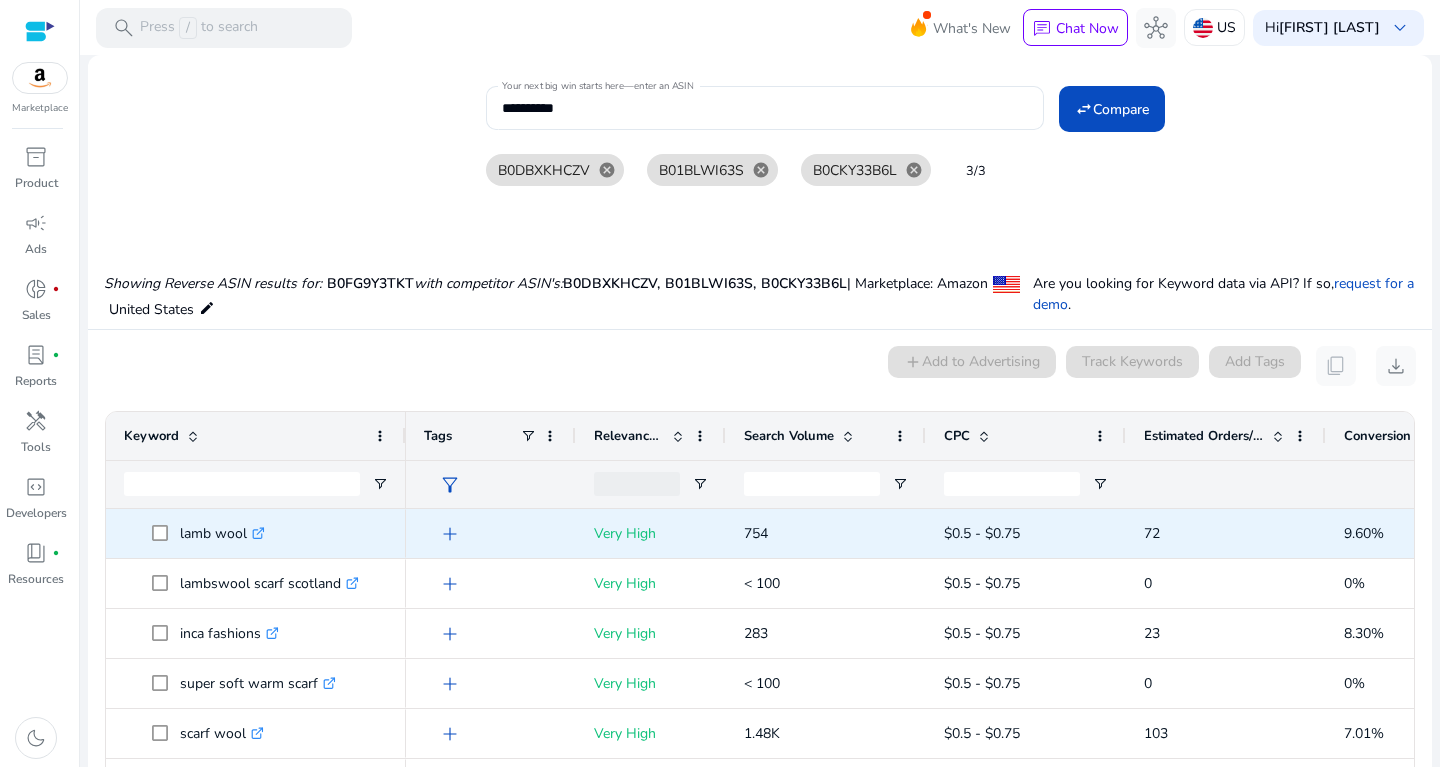scroll, scrollTop: 129, scrollLeft: 0, axis: vertical 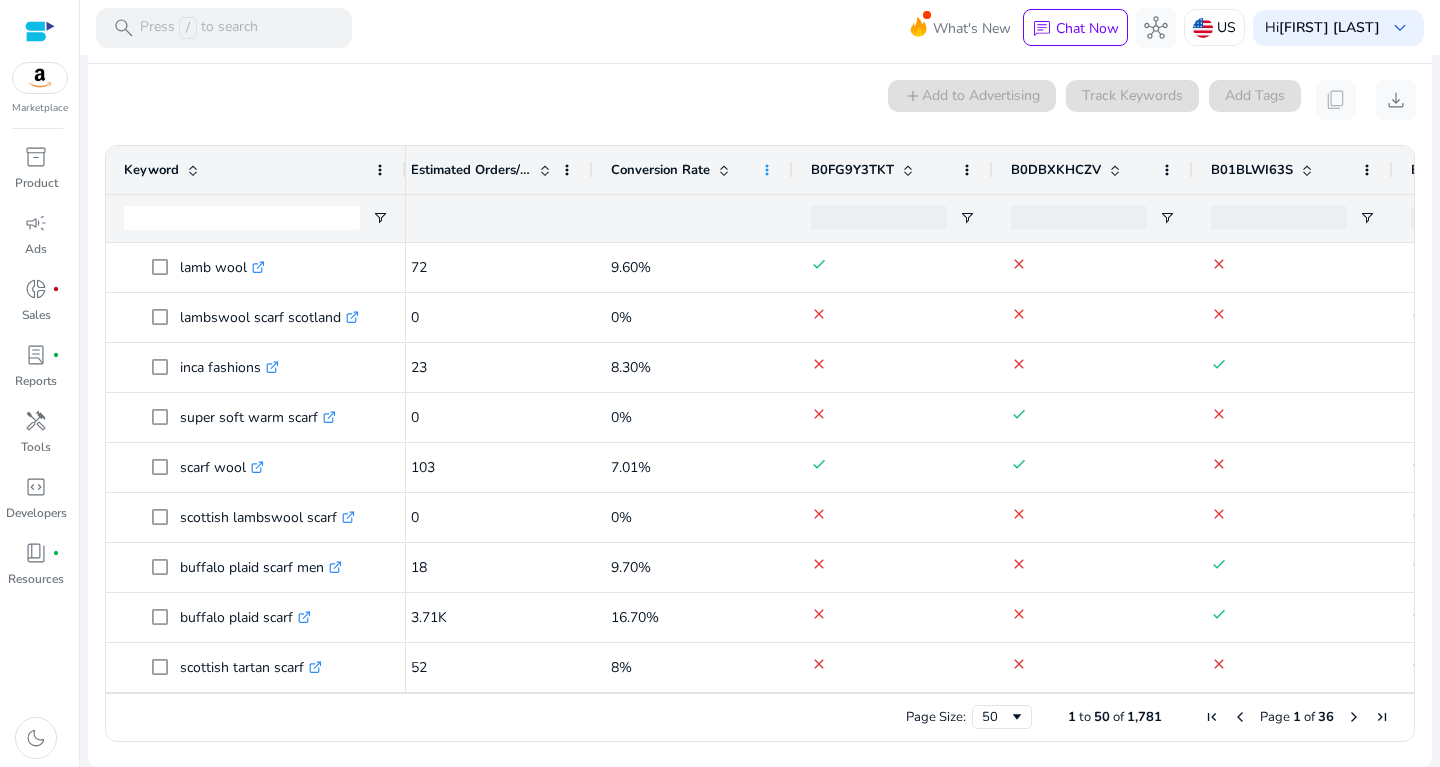 click 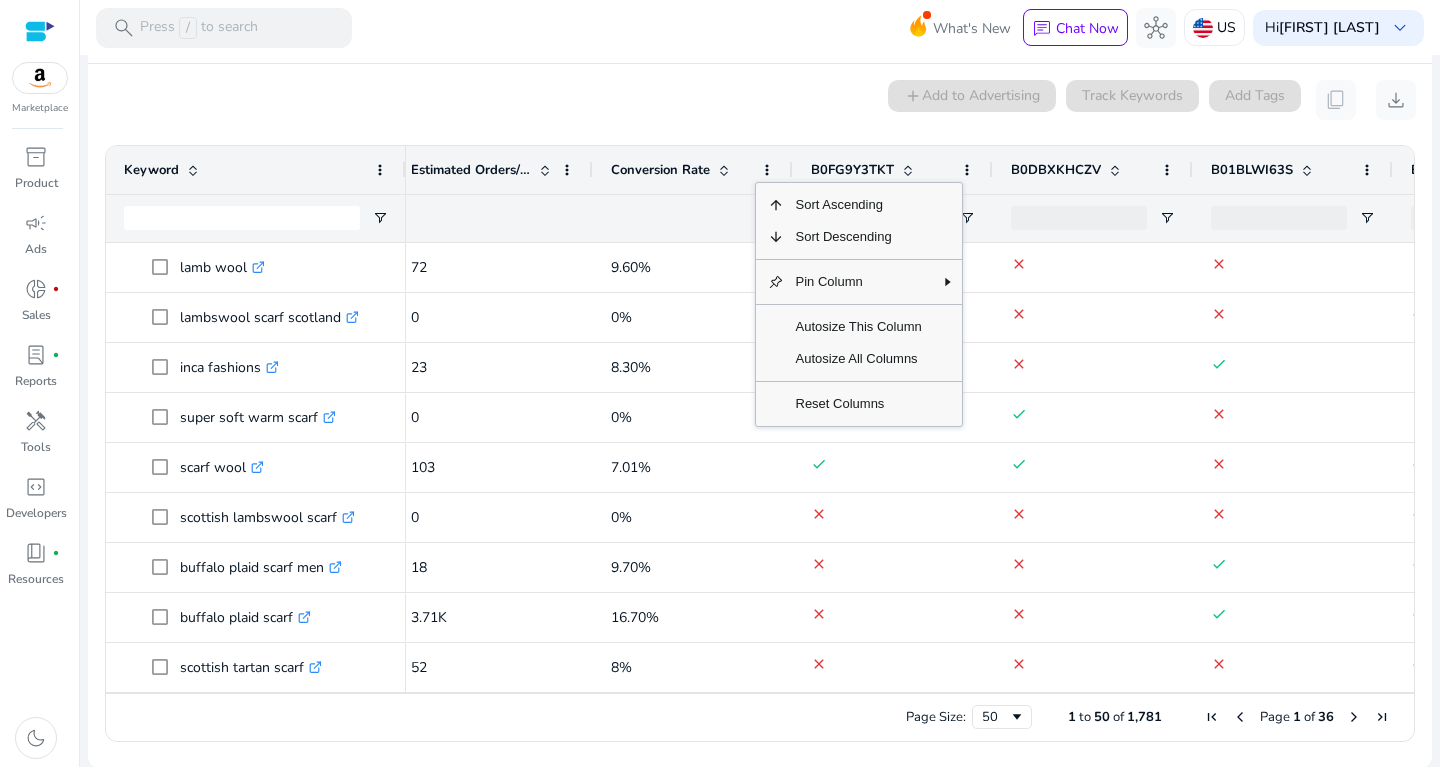 click on "0 keyword(s) selected  add  Add to Advertising   Track Keywords   Add Tags   content_copy   download" 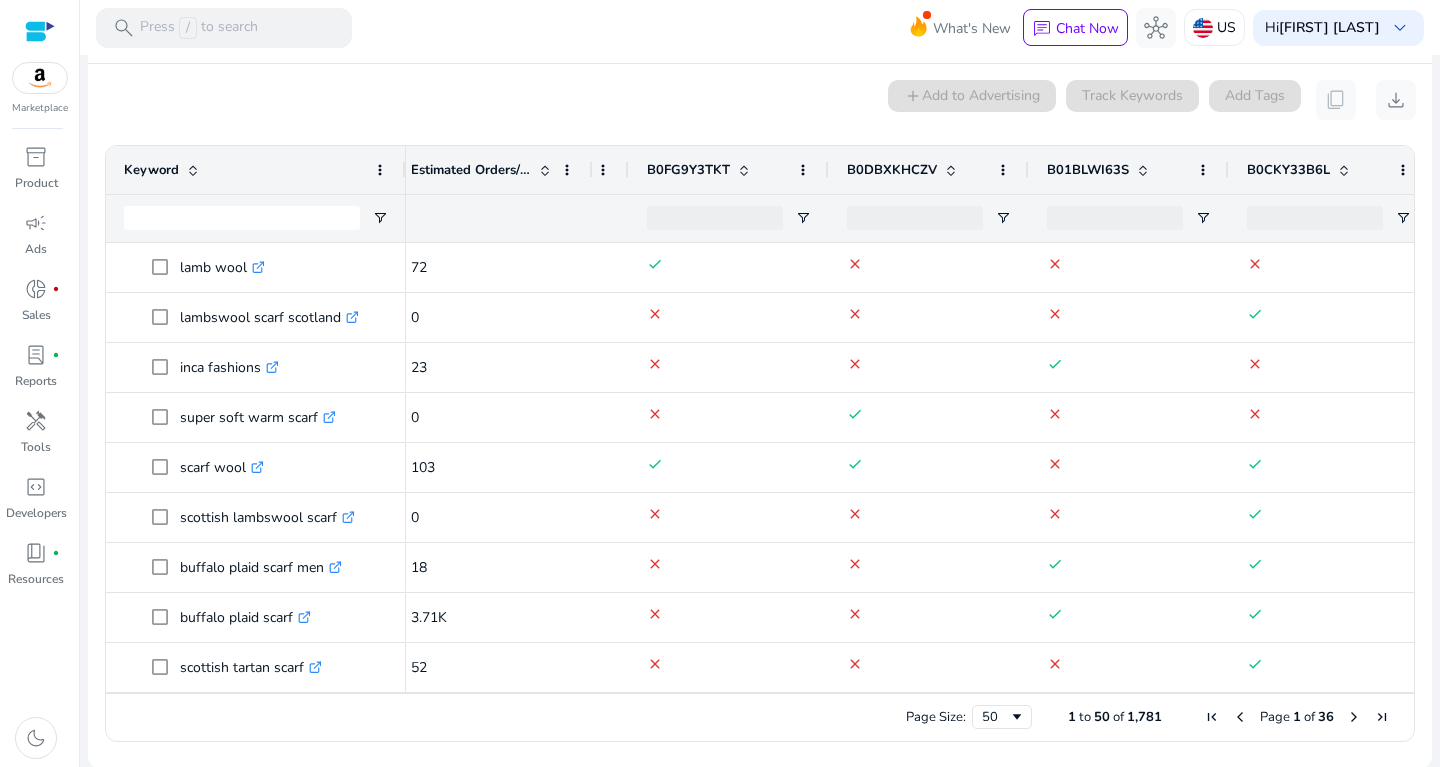 drag, startPoint x: 789, startPoint y: 170, endPoint x: 576, endPoint y: 175, distance: 213.05867 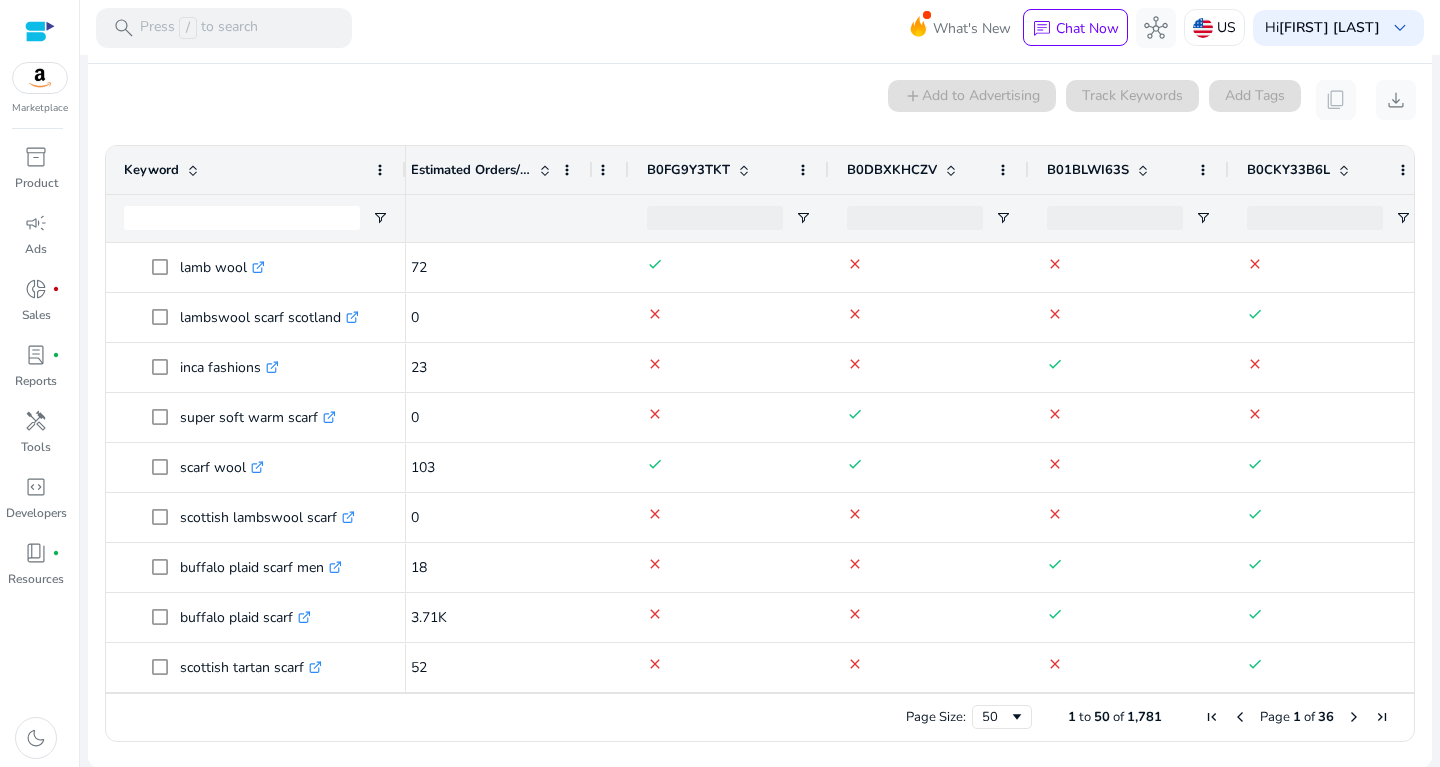 click on "0 keyword(s) selected  add  Add to Advertising   Track Keywords   Add Tags   content_copy   download" 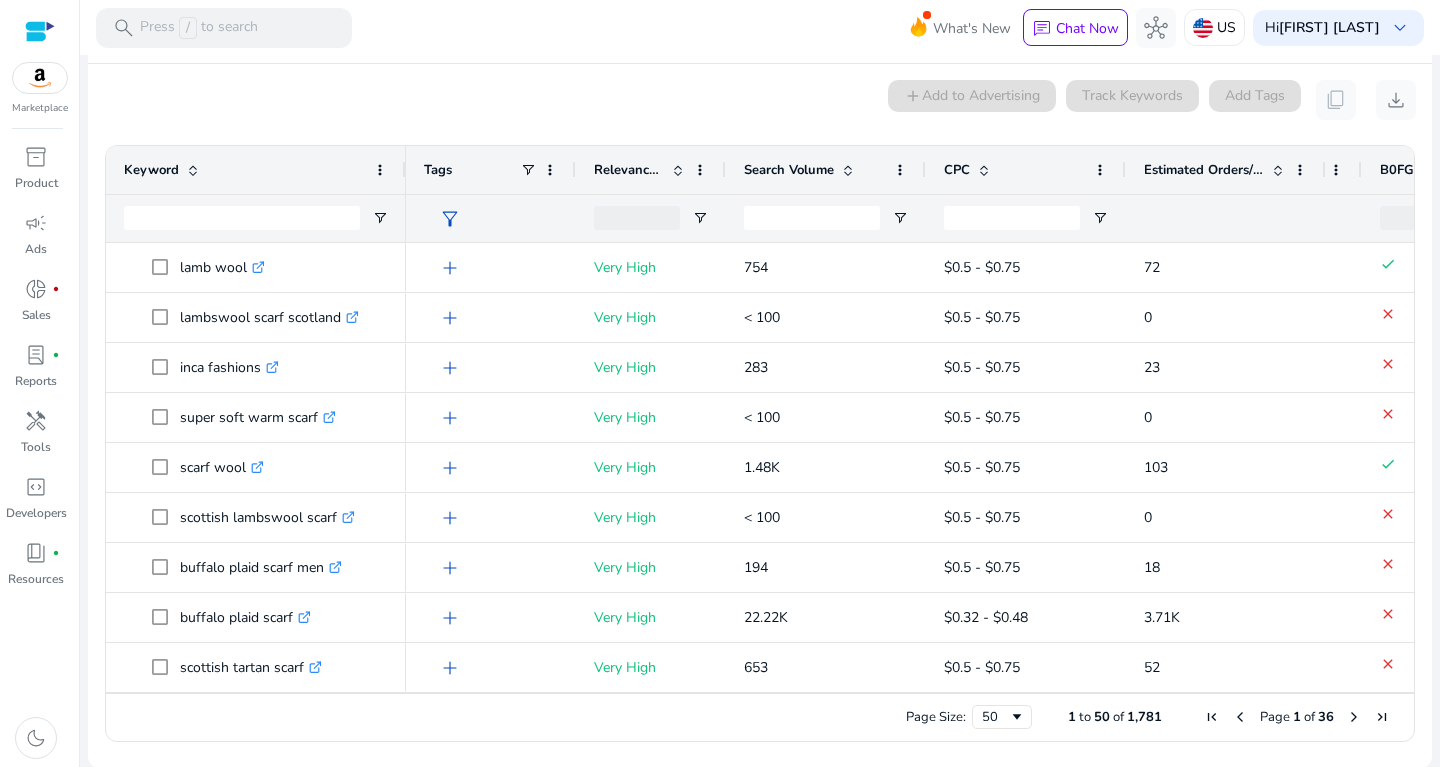 drag, startPoint x: 574, startPoint y: 173, endPoint x: 490, endPoint y: 168, distance: 84.14868 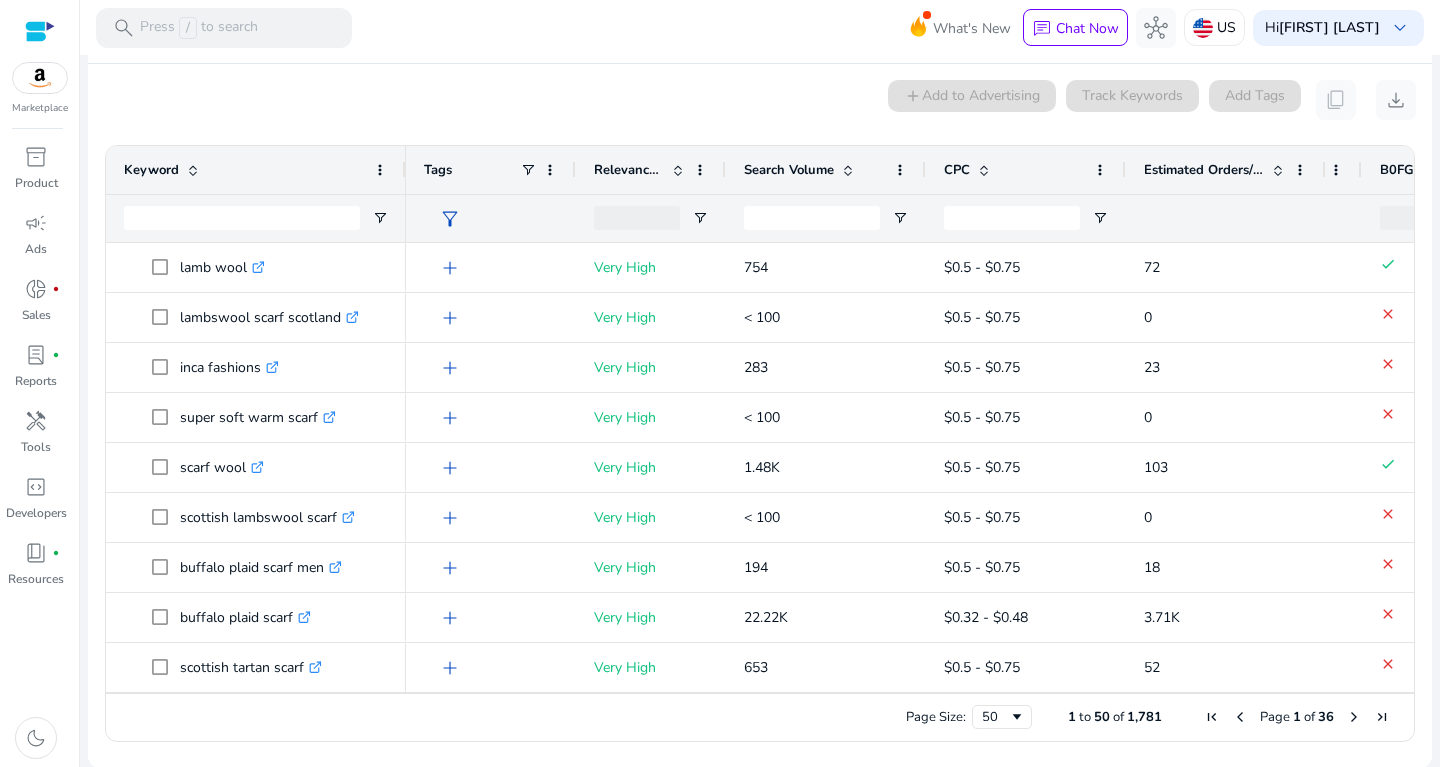 click on "Search Volume" 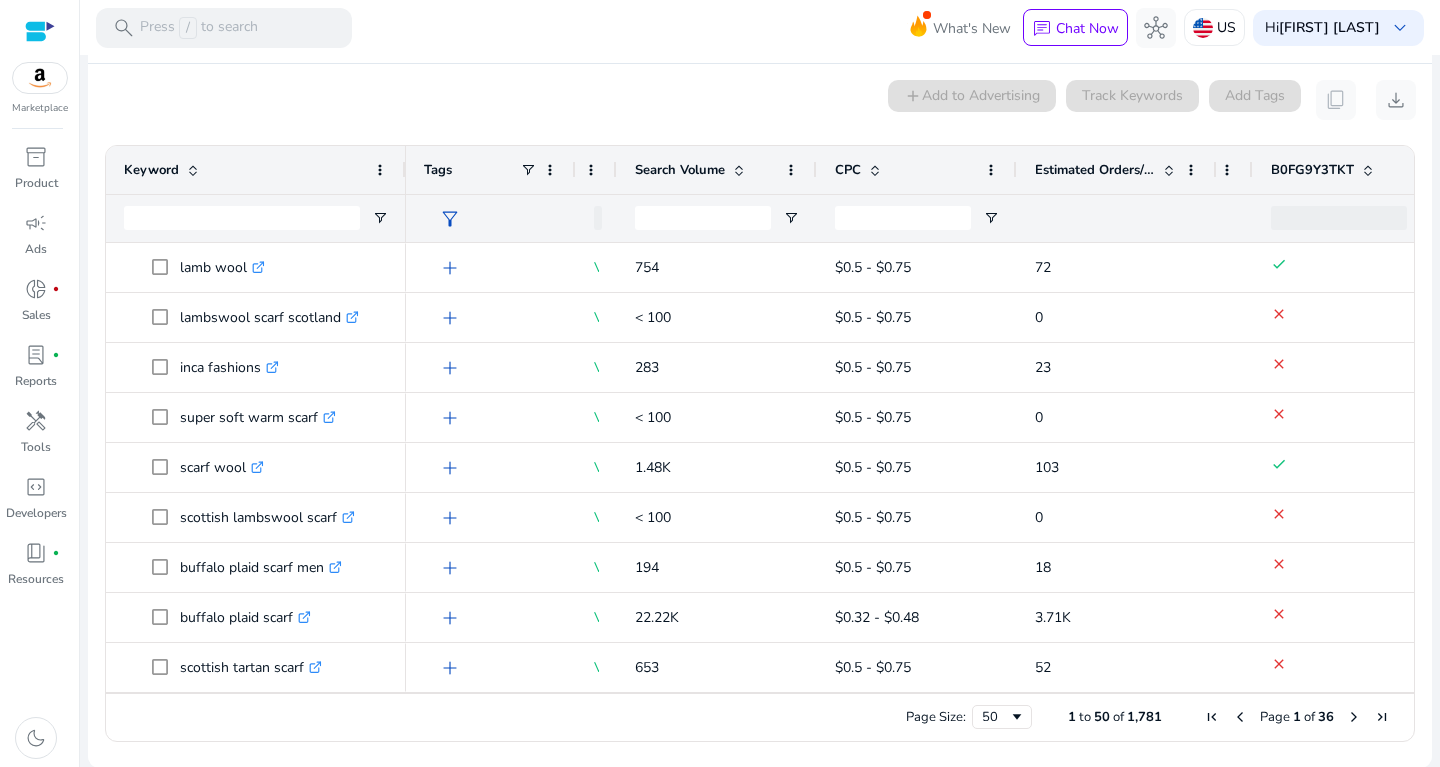 drag, startPoint x: 724, startPoint y: 164, endPoint x: 534, endPoint y: 148, distance: 190.6725 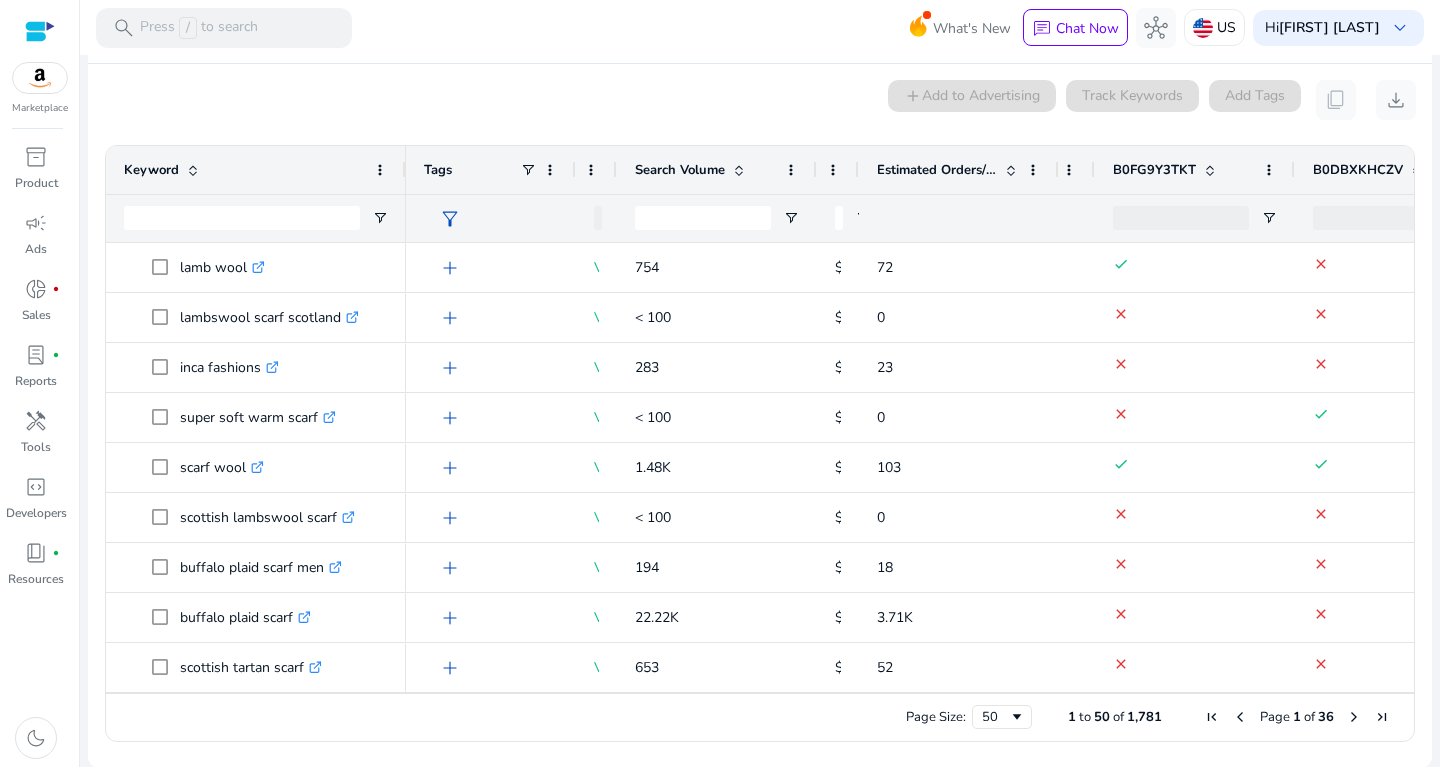drag, startPoint x: 1016, startPoint y: 171, endPoint x: 749, endPoint y: 168, distance: 267.01685 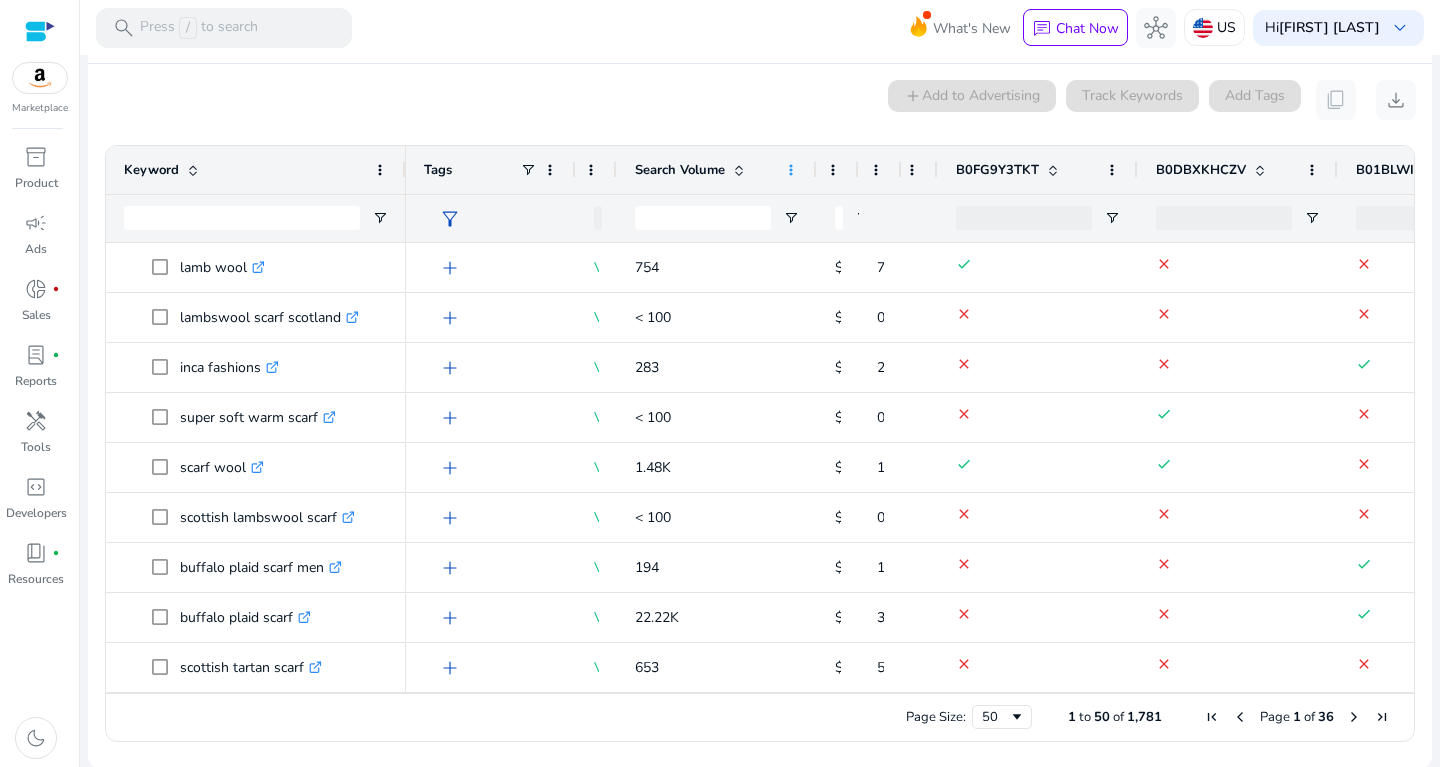 drag, startPoint x: 1058, startPoint y: 172, endPoint x: 792, endPoint y: 174, distance: 266.0075 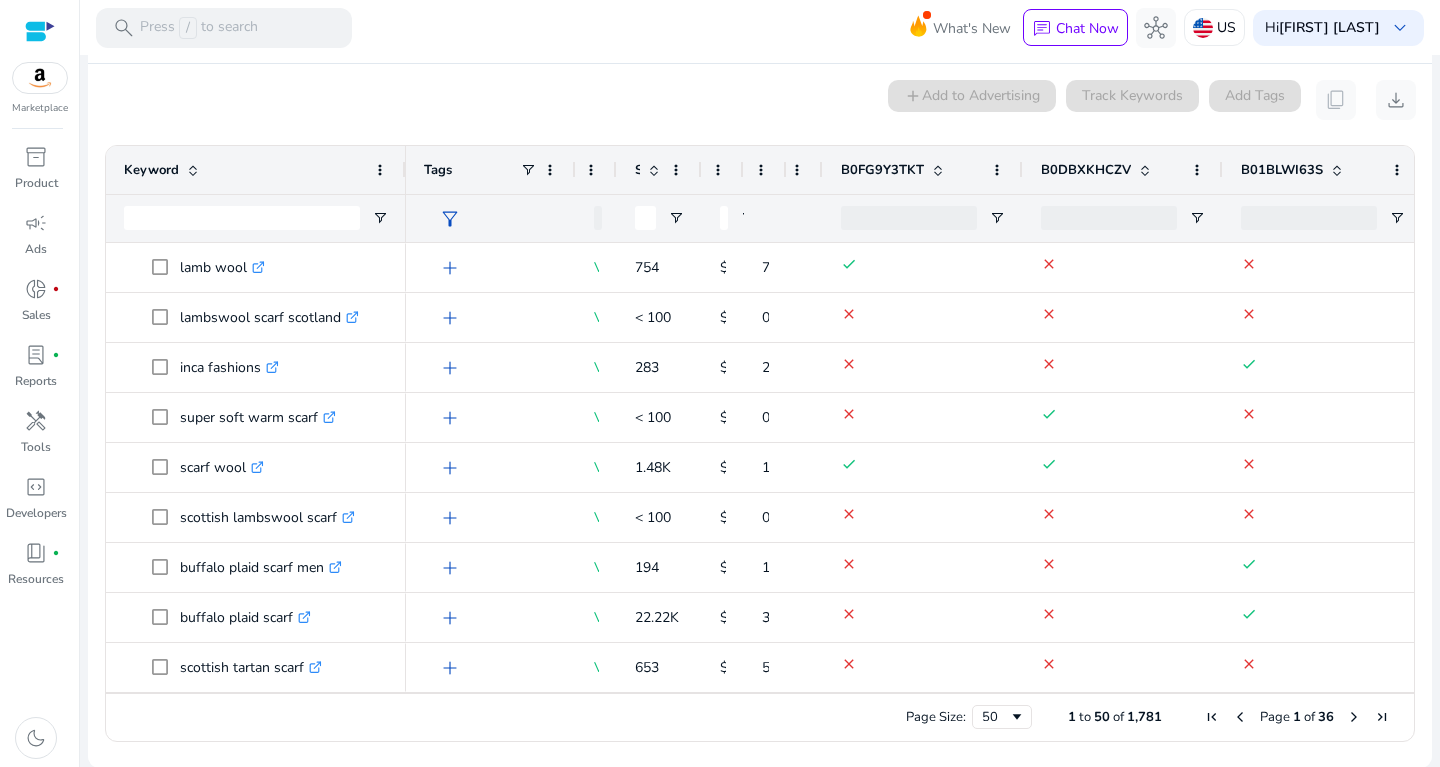 drag, startPoint x: 814, startPoint y: 172, endPoint x: 699, endPoint y: 163, distance: 115.35164 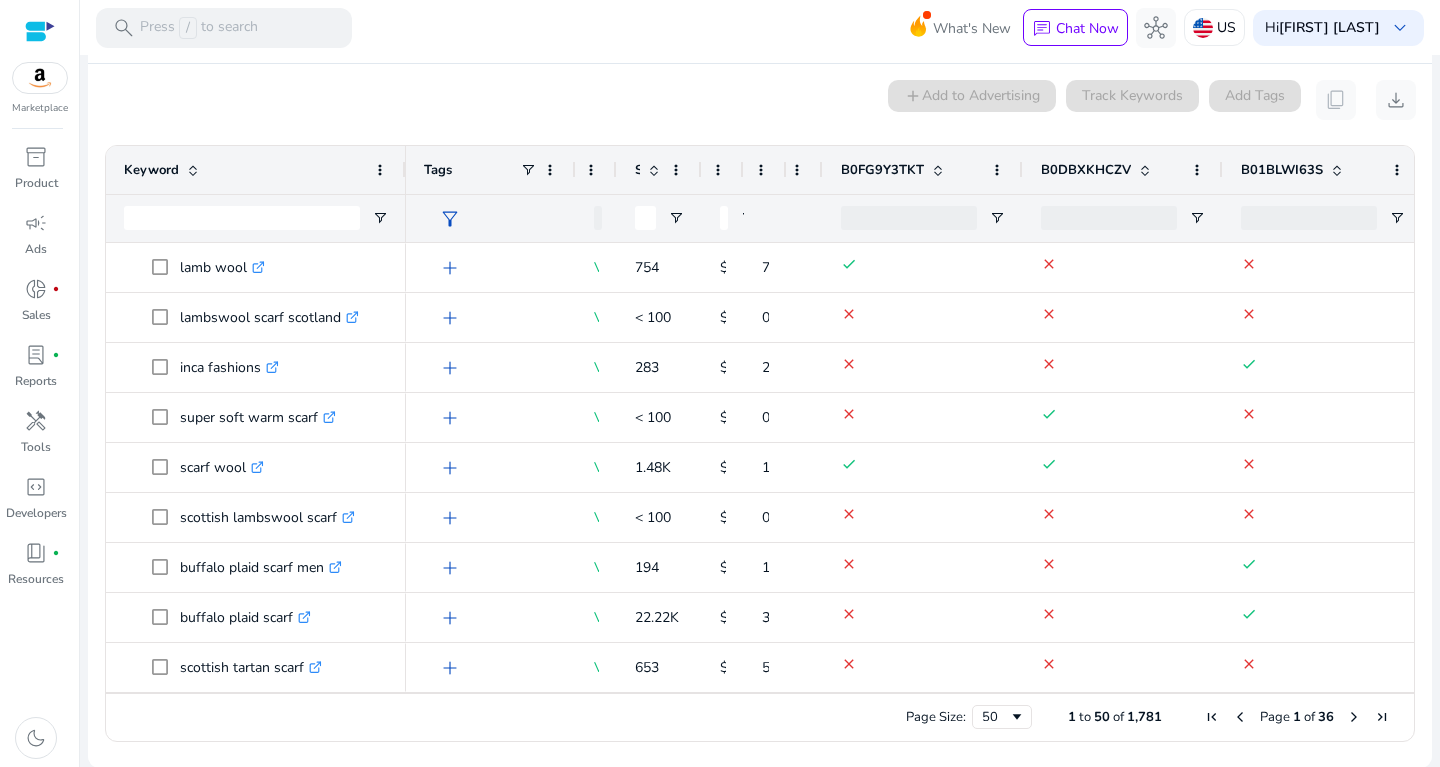 drag, startPoint x: 573, startPoint y: 170, endPoint x: 433, endPoint y: 161, distance: 140.28899 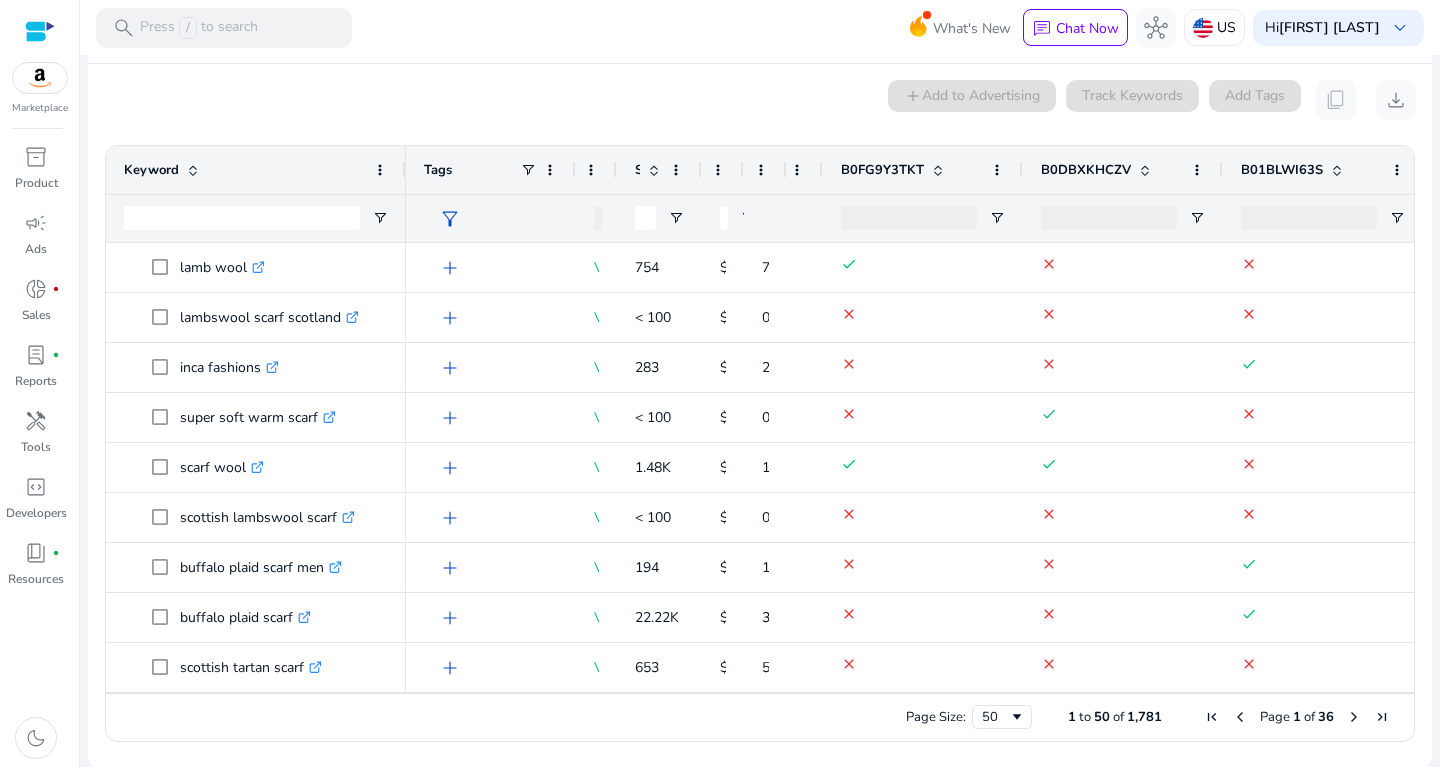 drag, startPoint x: 573, startPoint y: 169, endPoint x: 461, endPoint y: 167, distance: 112.01785 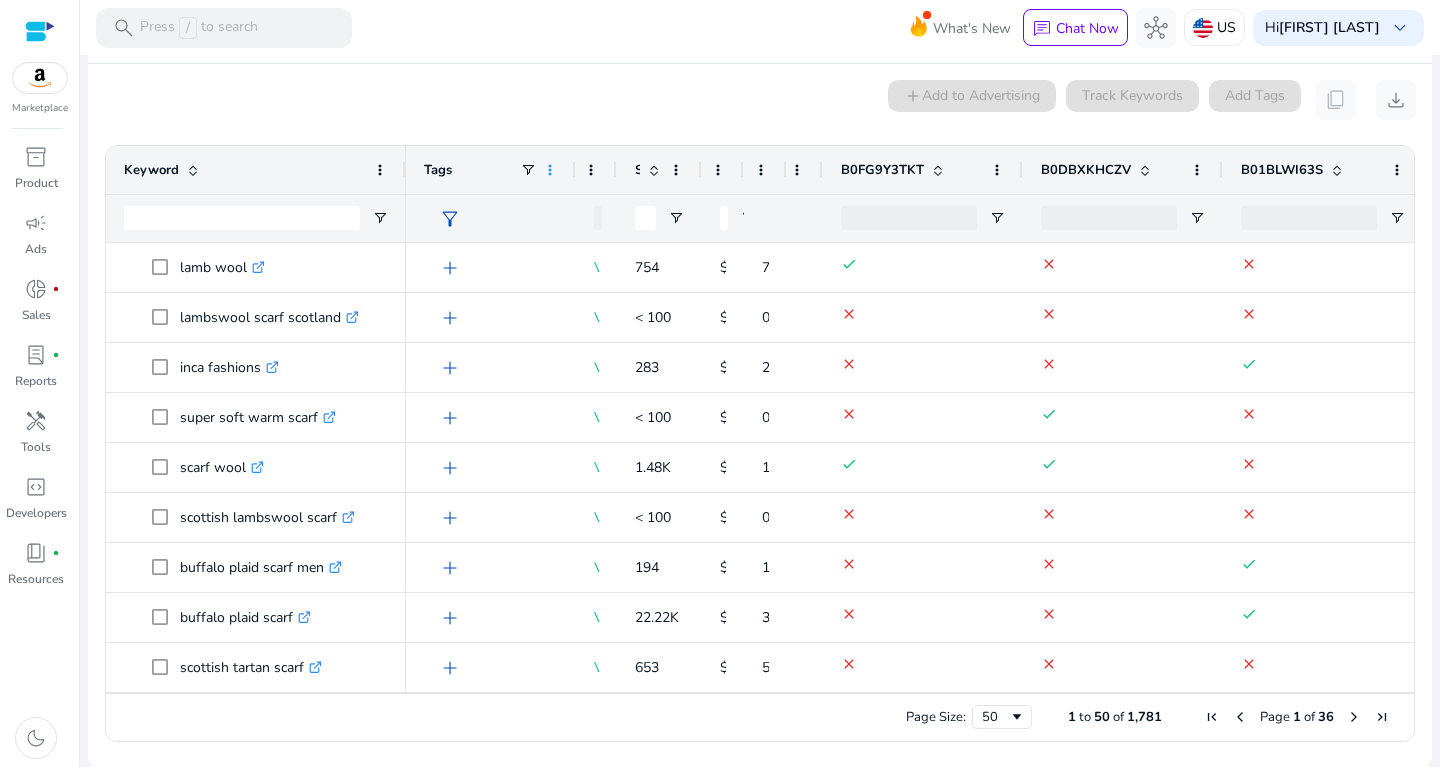 click 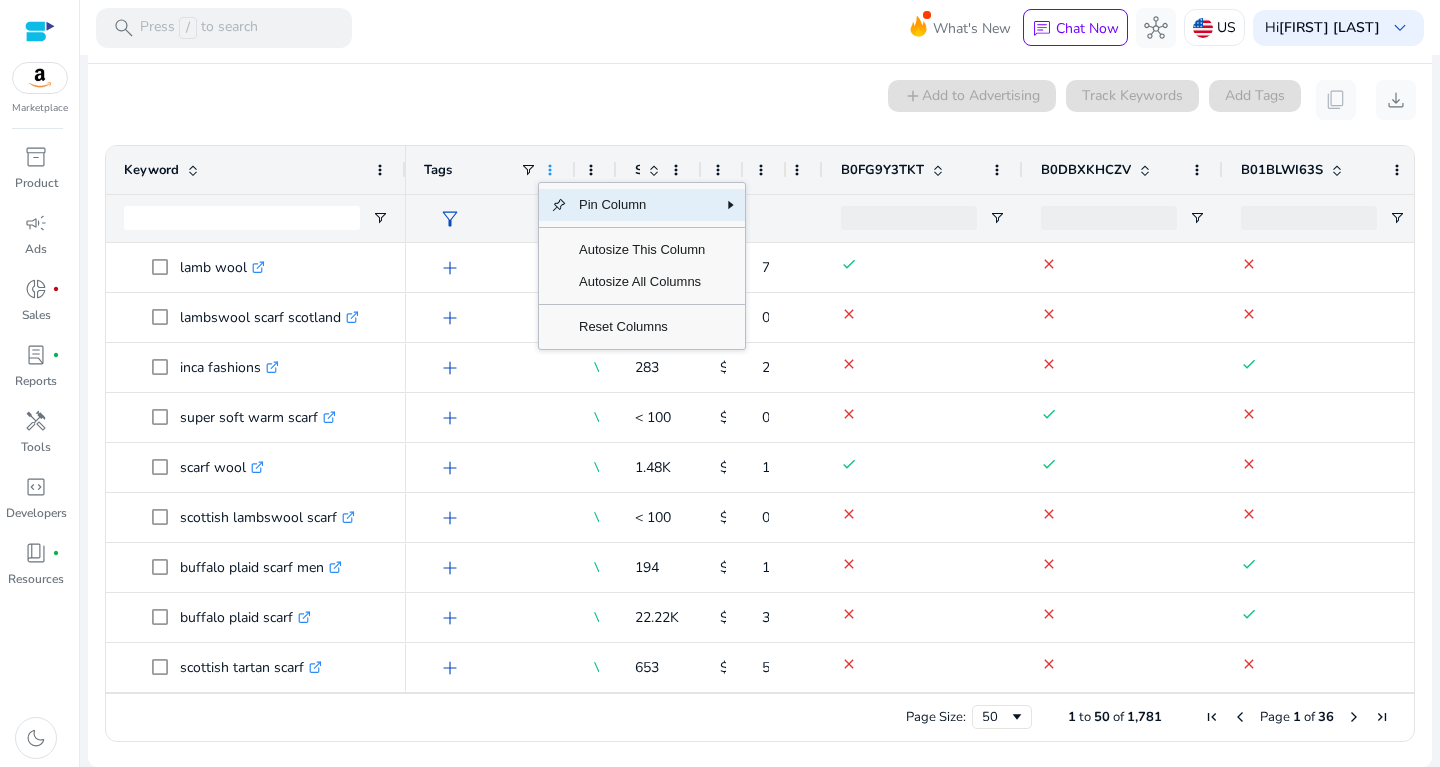 click 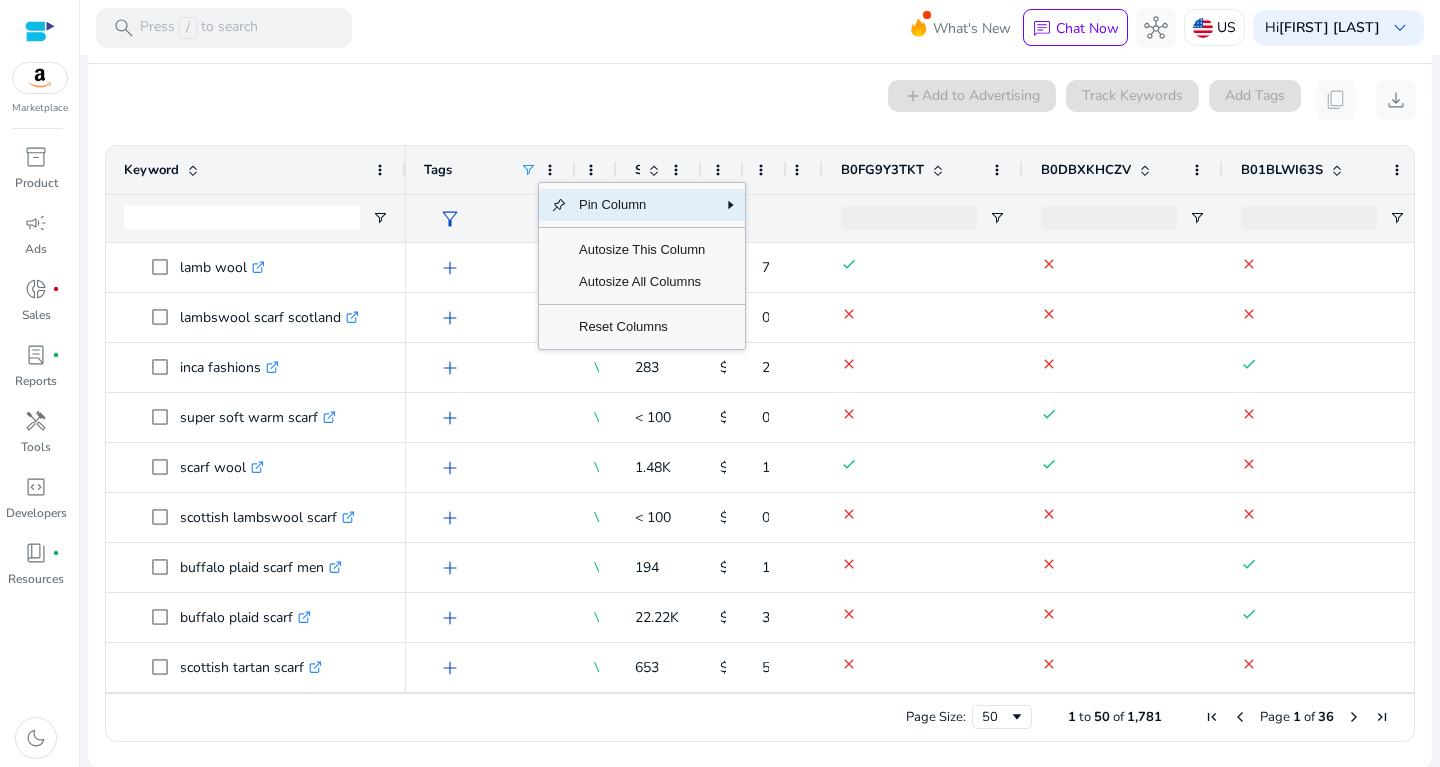 click 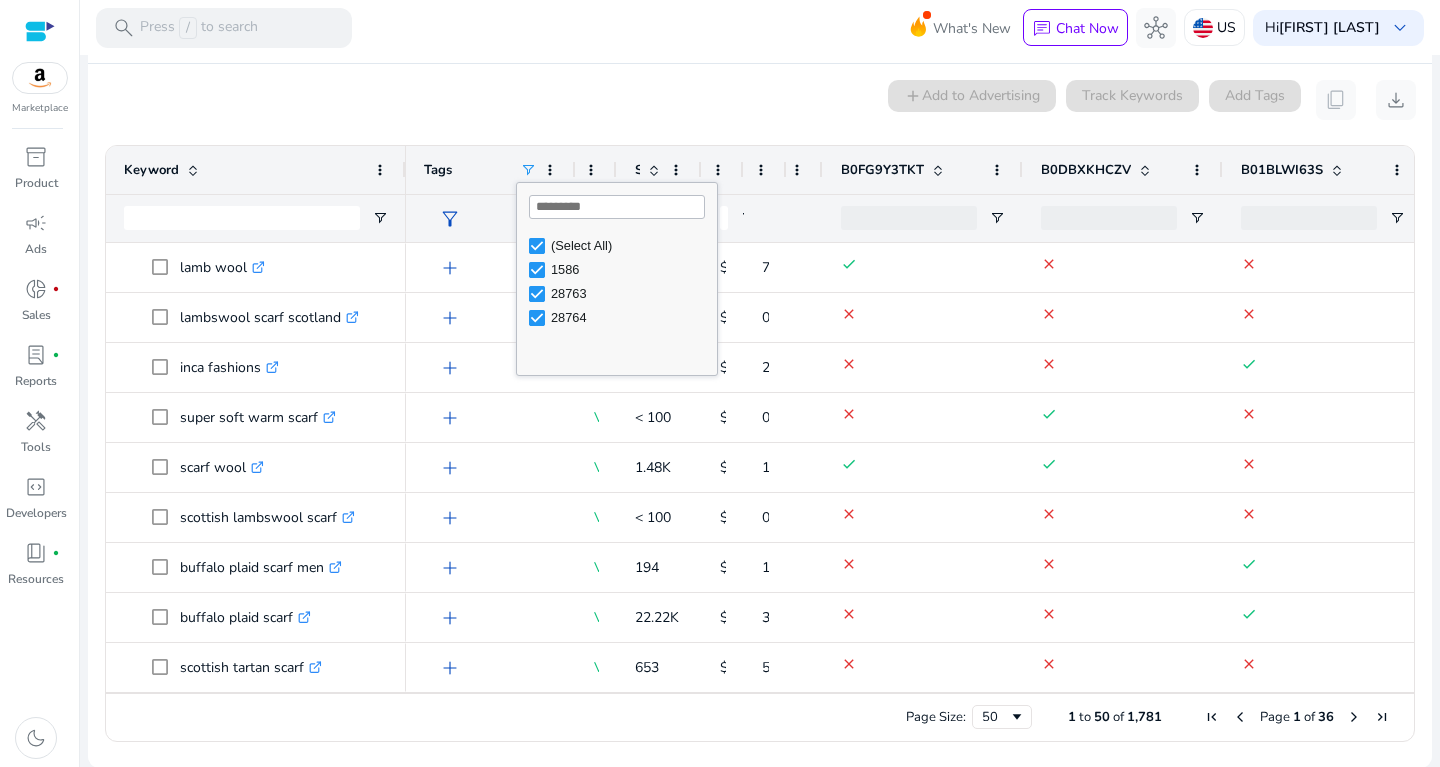 click 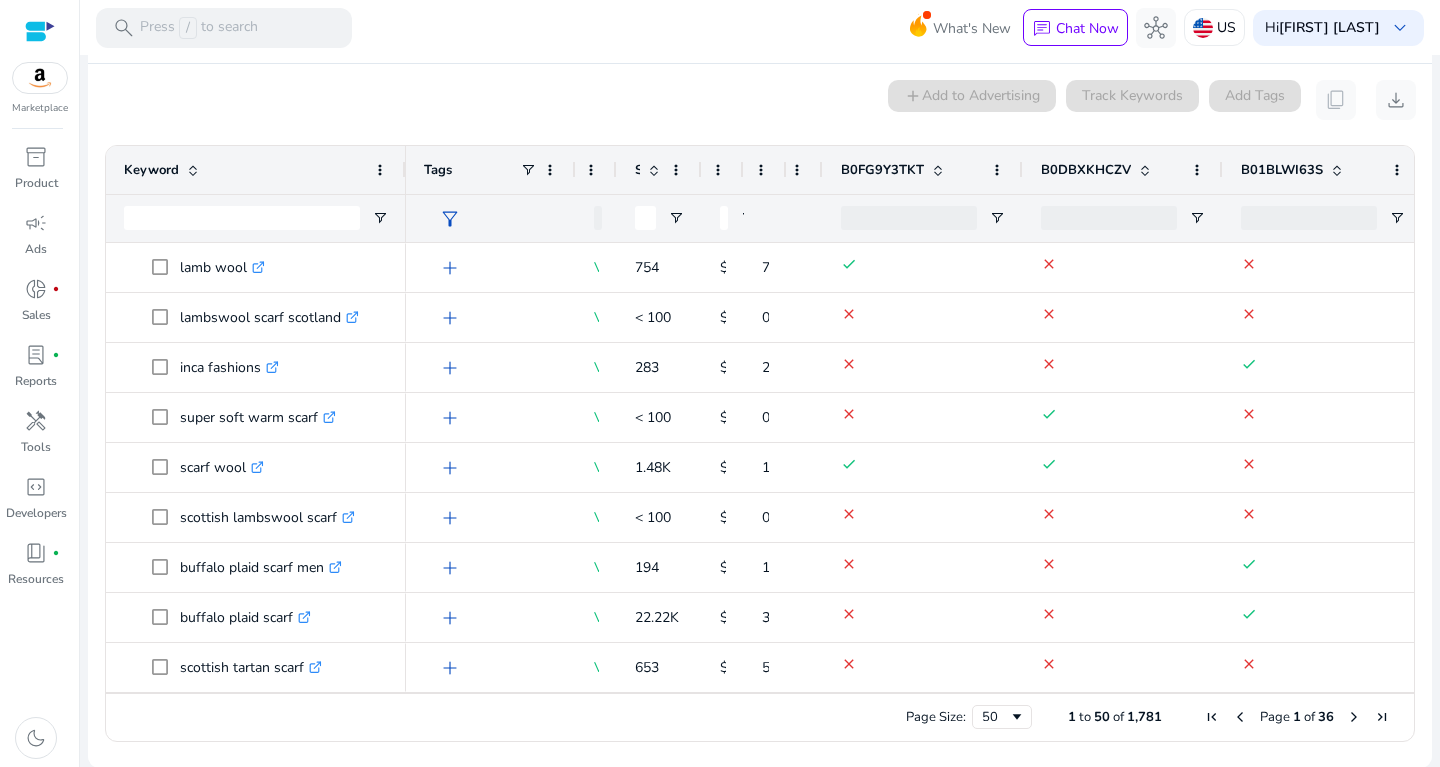 click on "0 keyword(s) selected  add  Add to Advertising   Track Keywords   Add Tags   content_copy   download" 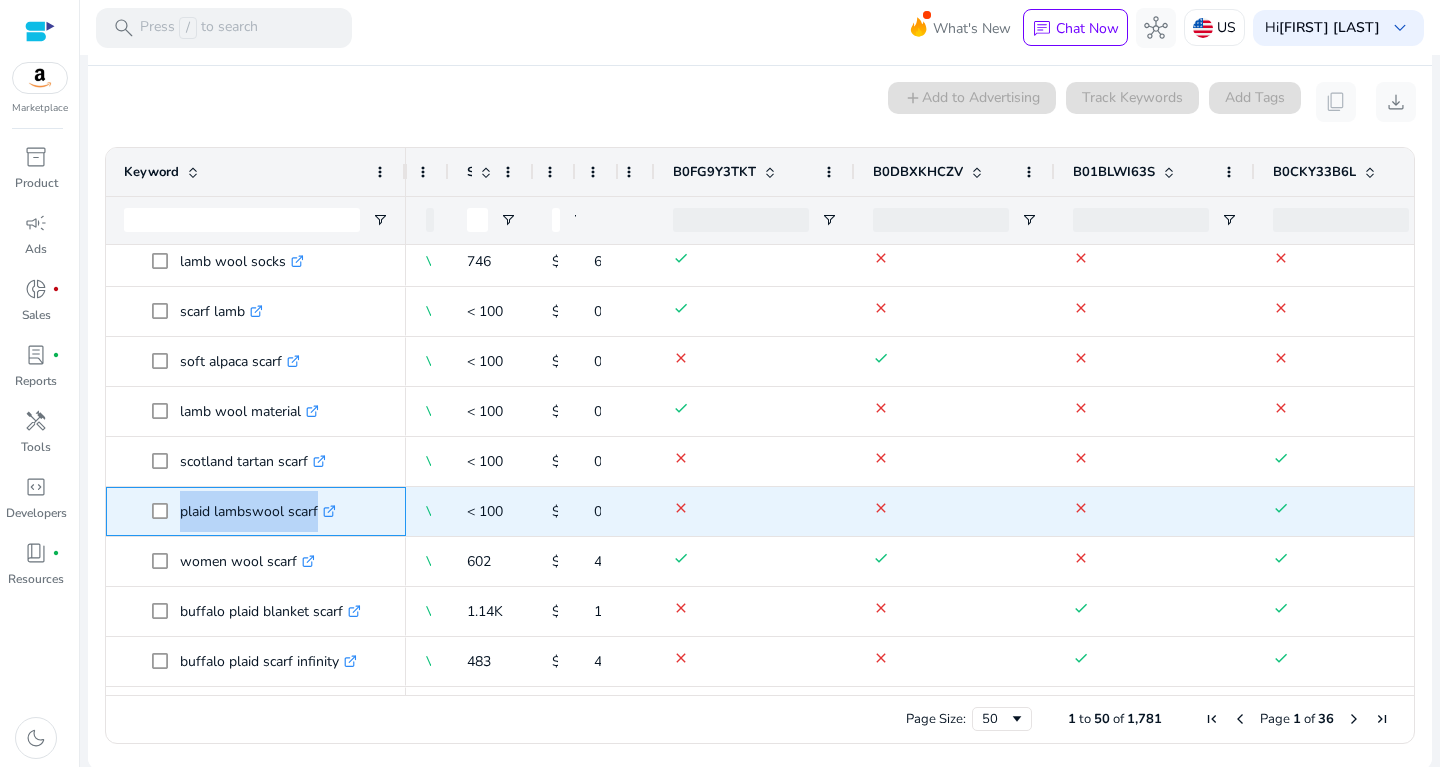 drag, startPoint x: 180, startPoint y: 509, endPoint x: 326, endPoint y: 517, distance: 146.21901 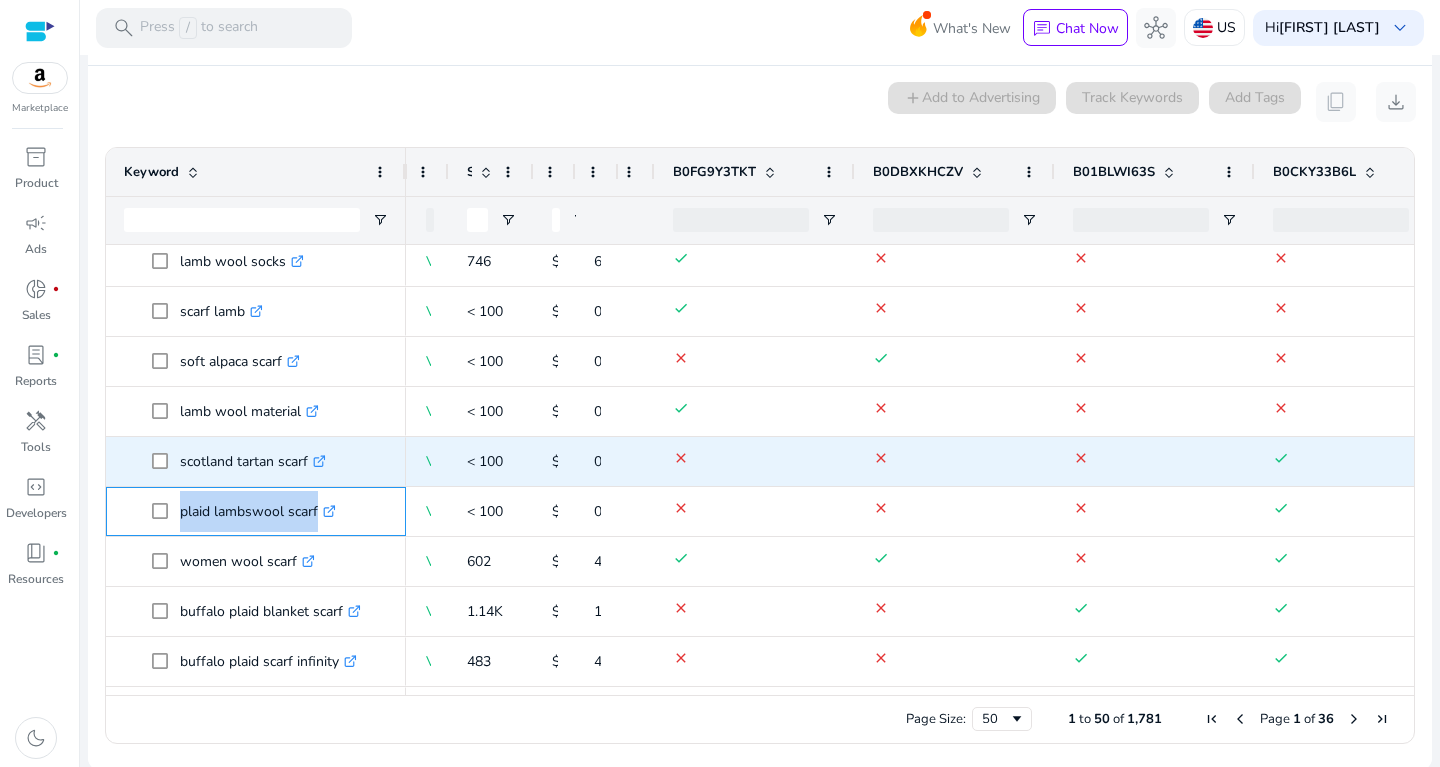 copy on "plaid lambswool scarf" 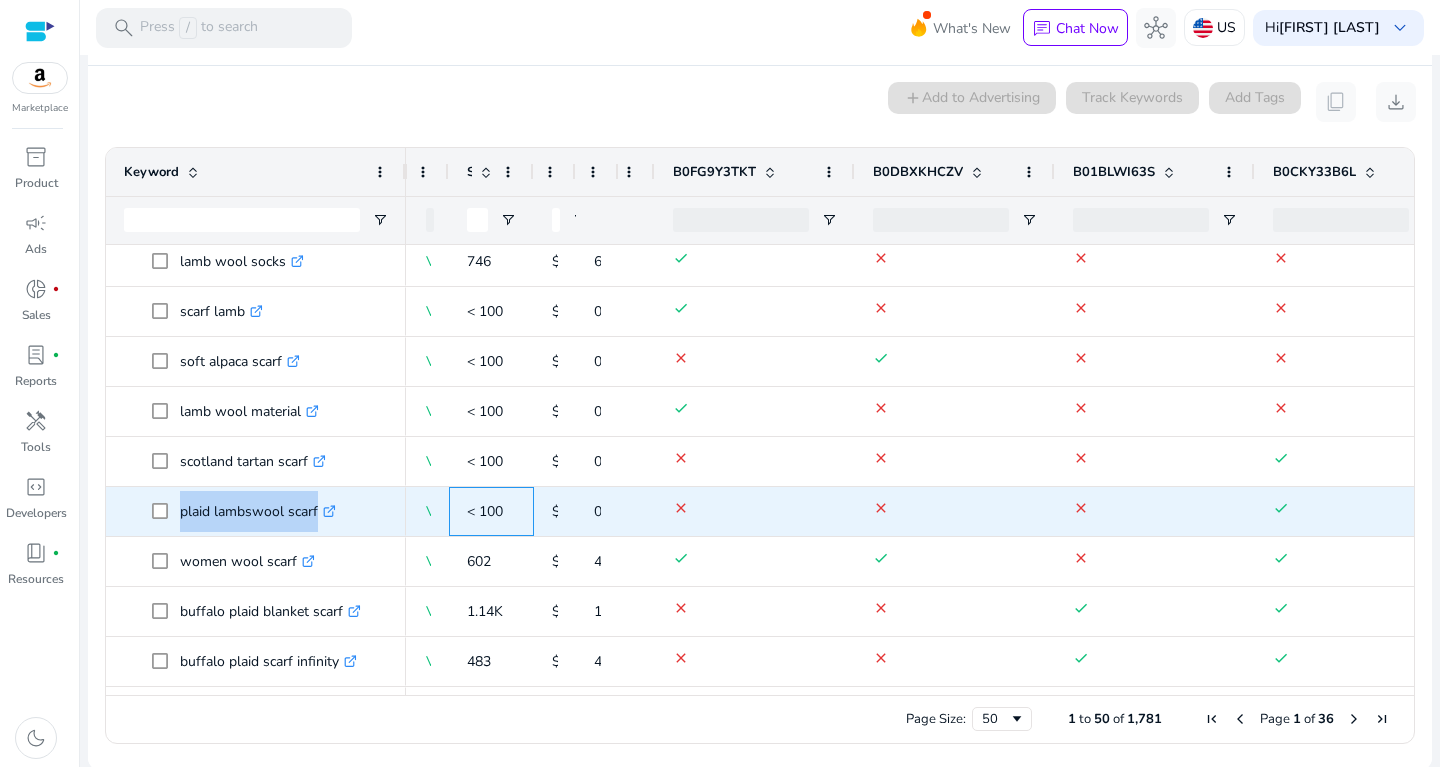 drag, startPoint x: 470, startPoint y: 505, endPoint x: 506, endPoint y: 513, distance: 36.878178 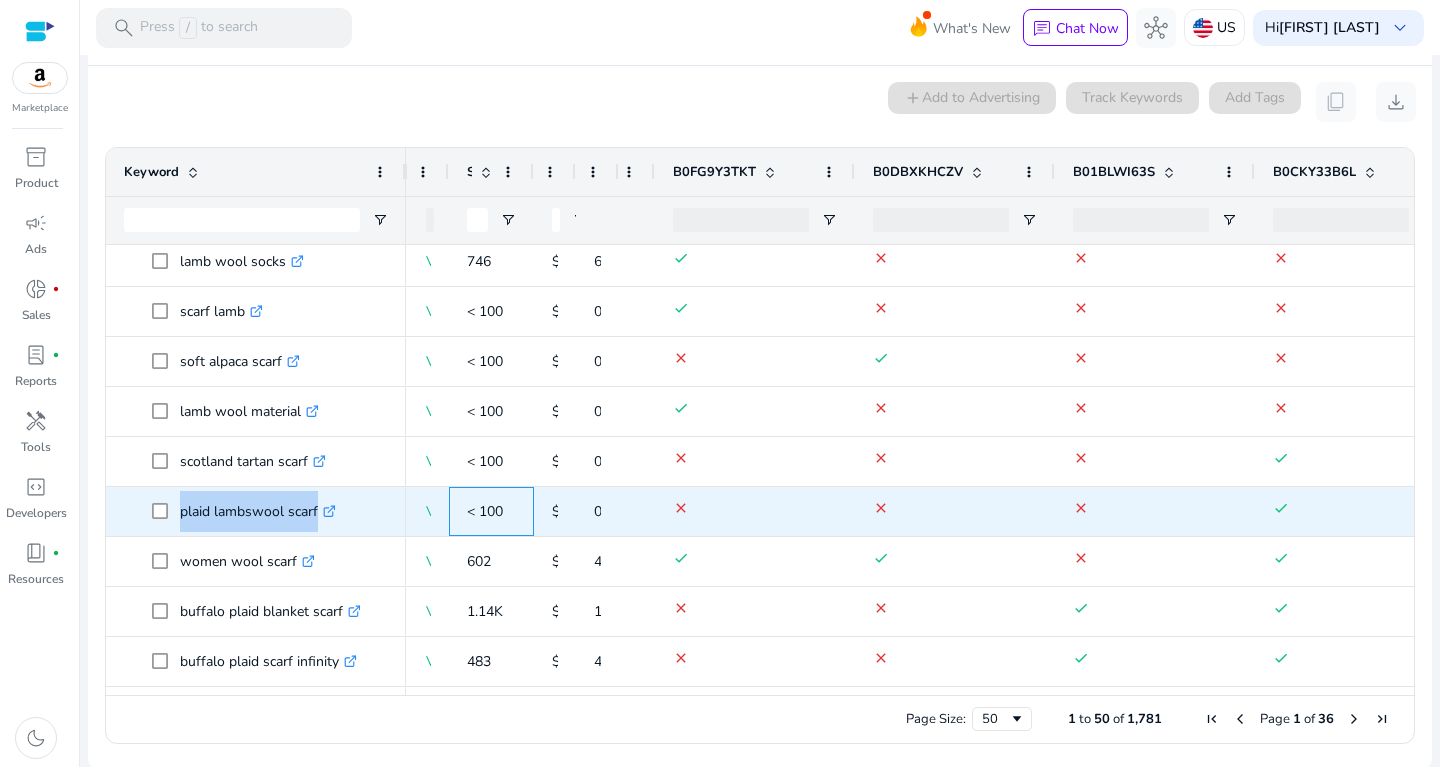 copy on "< 100" 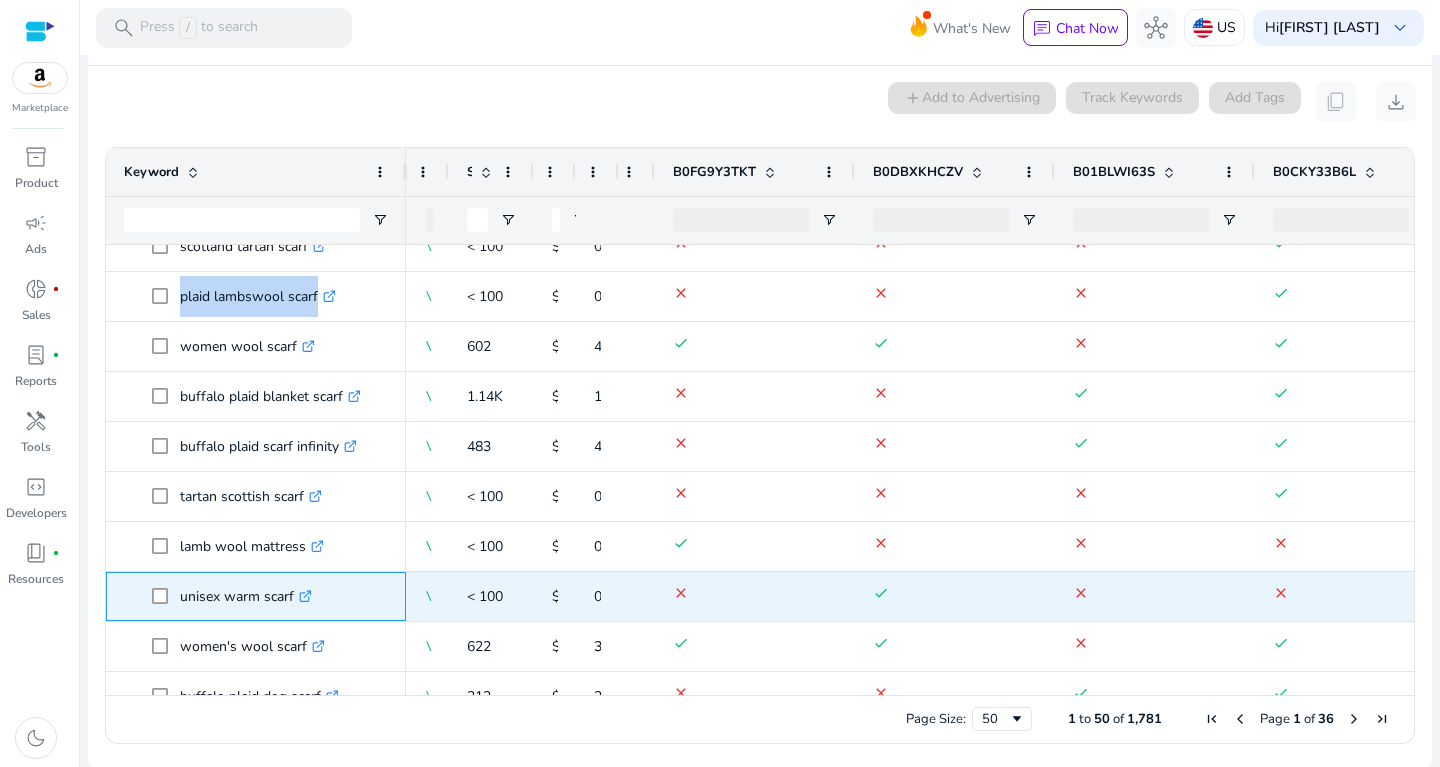 drag, startPoint x: 179, startPoint y: 591, endPoint x: 295, endPoint y: 601, distance: 116.43024 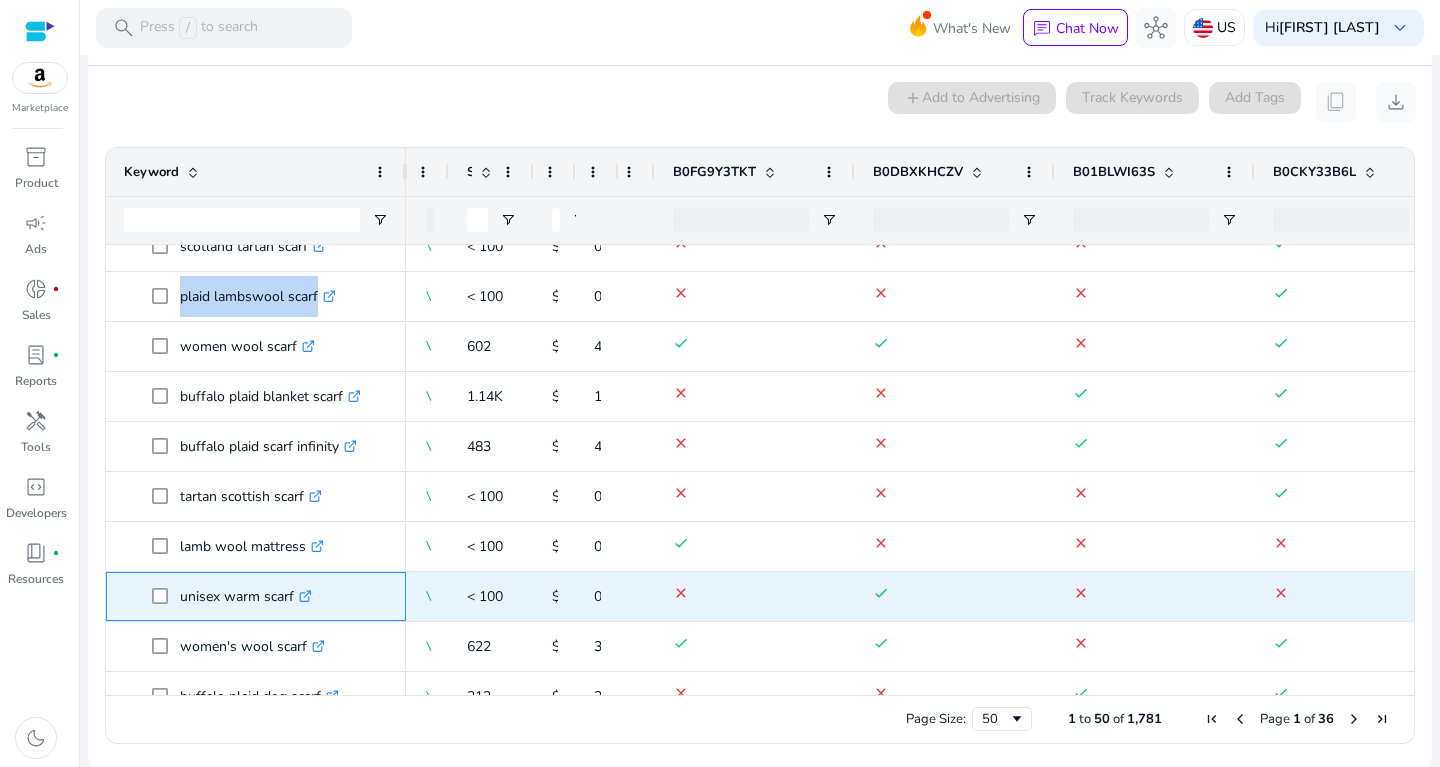 copy on "unisex warm scarf" 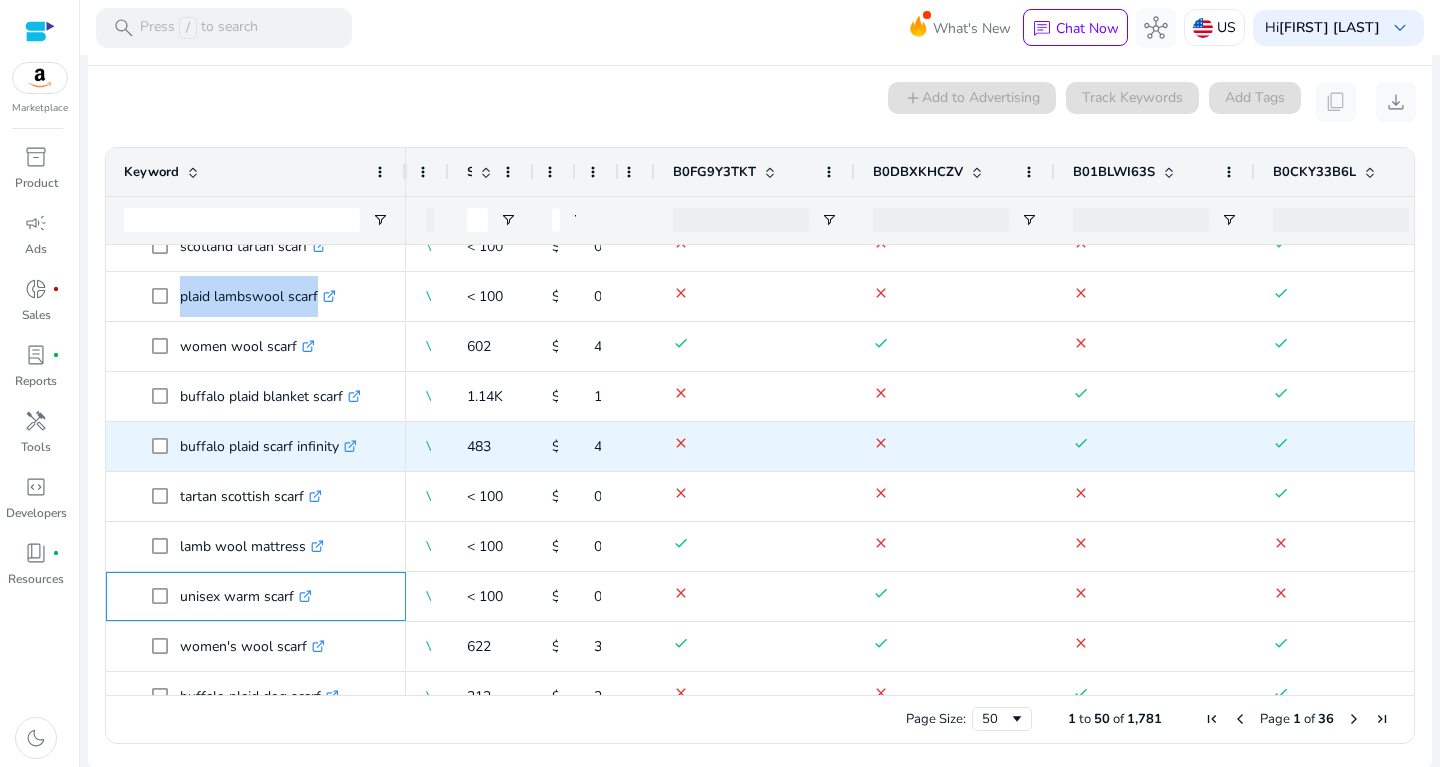 scroll, scrollTop: 896, scrollLeft: 0, axis: vertical 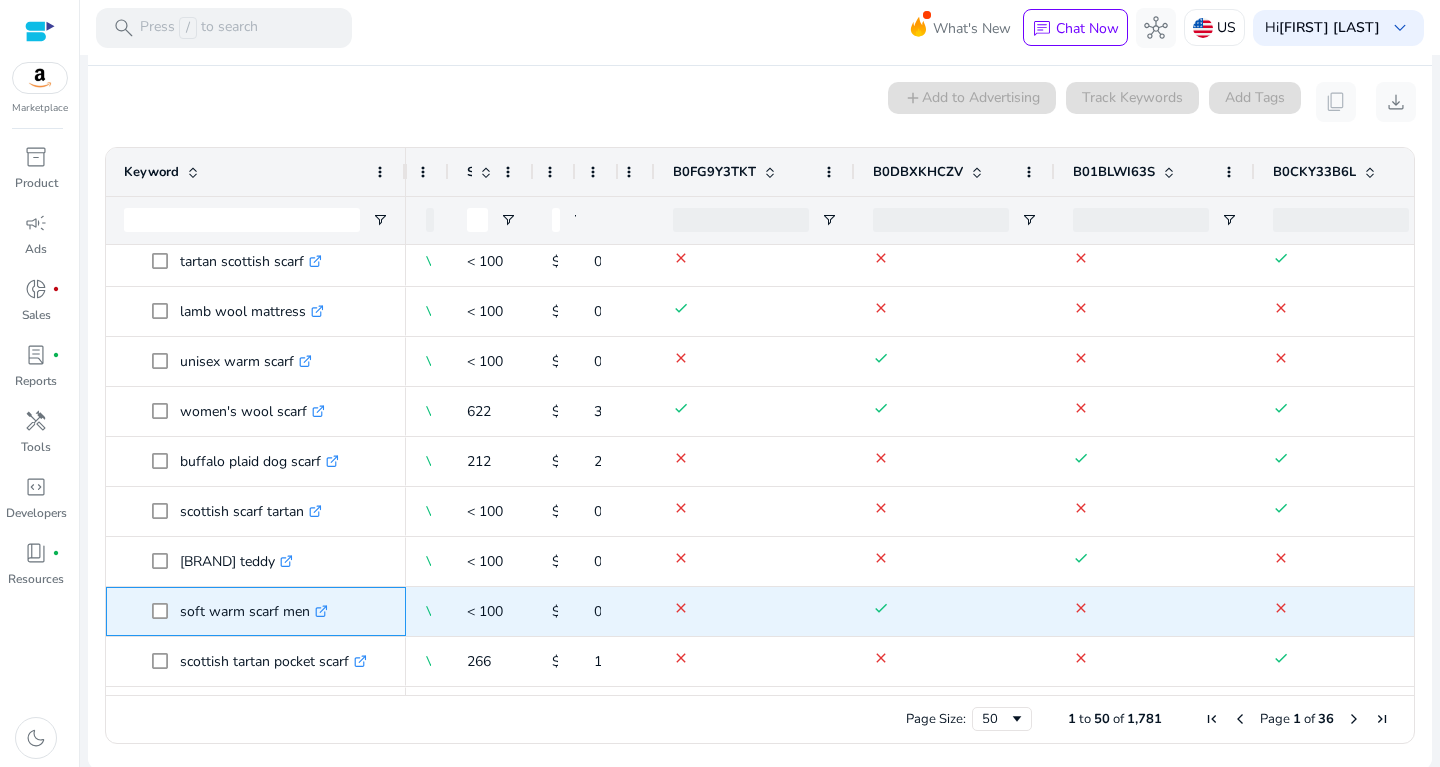 drag, startPoint x: 183, startPoint y: 610, endPoint x: 312, endPoint y: 617, distance: 129.18979 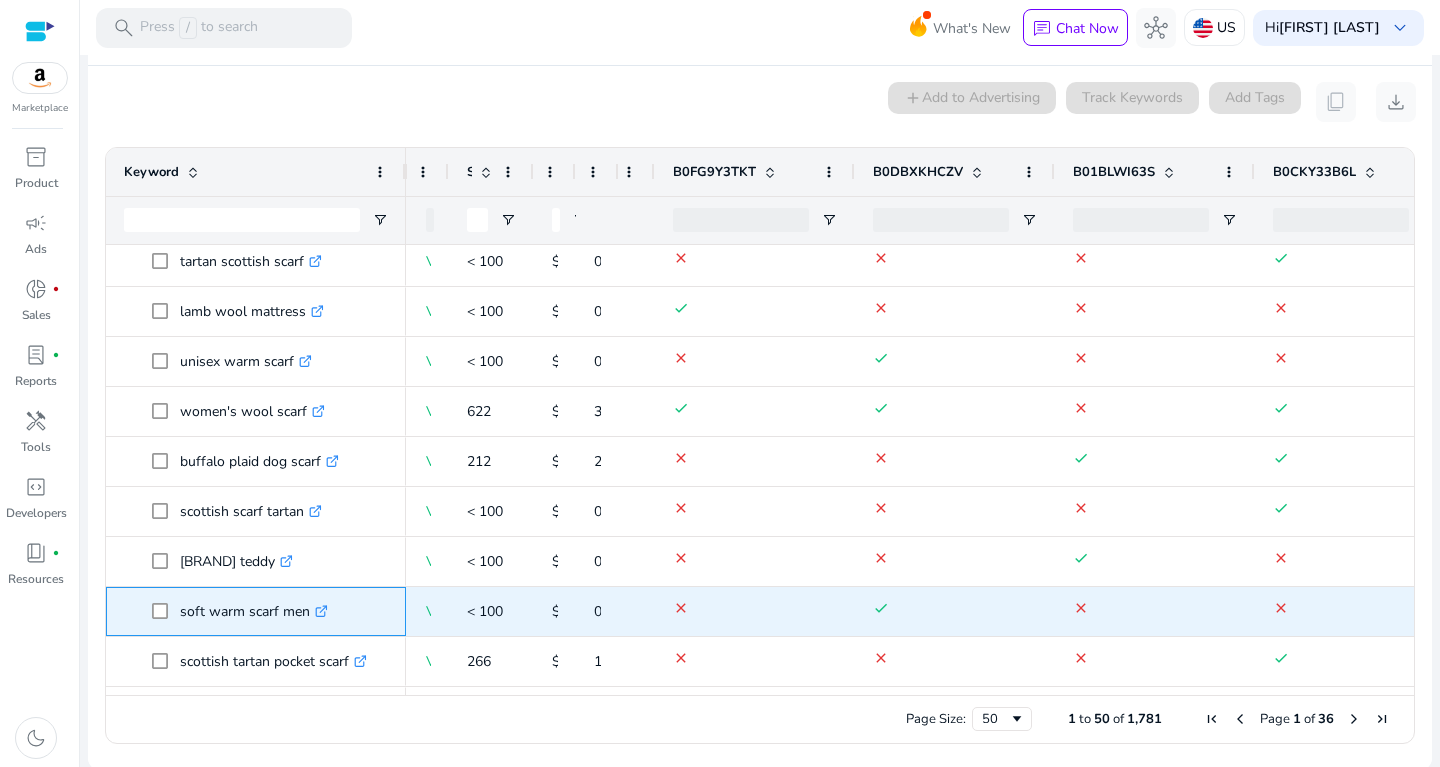 copy on "soft warm scarf men" 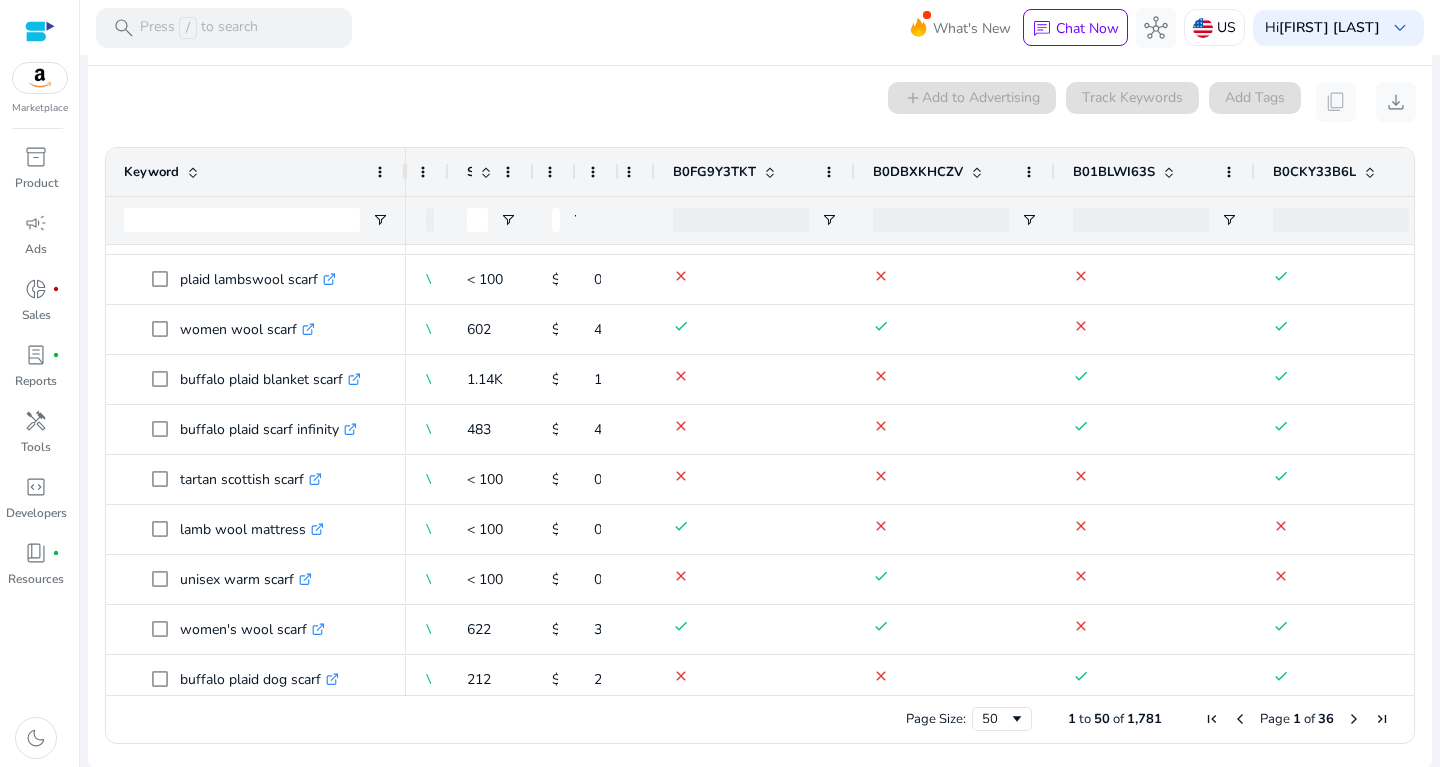 click 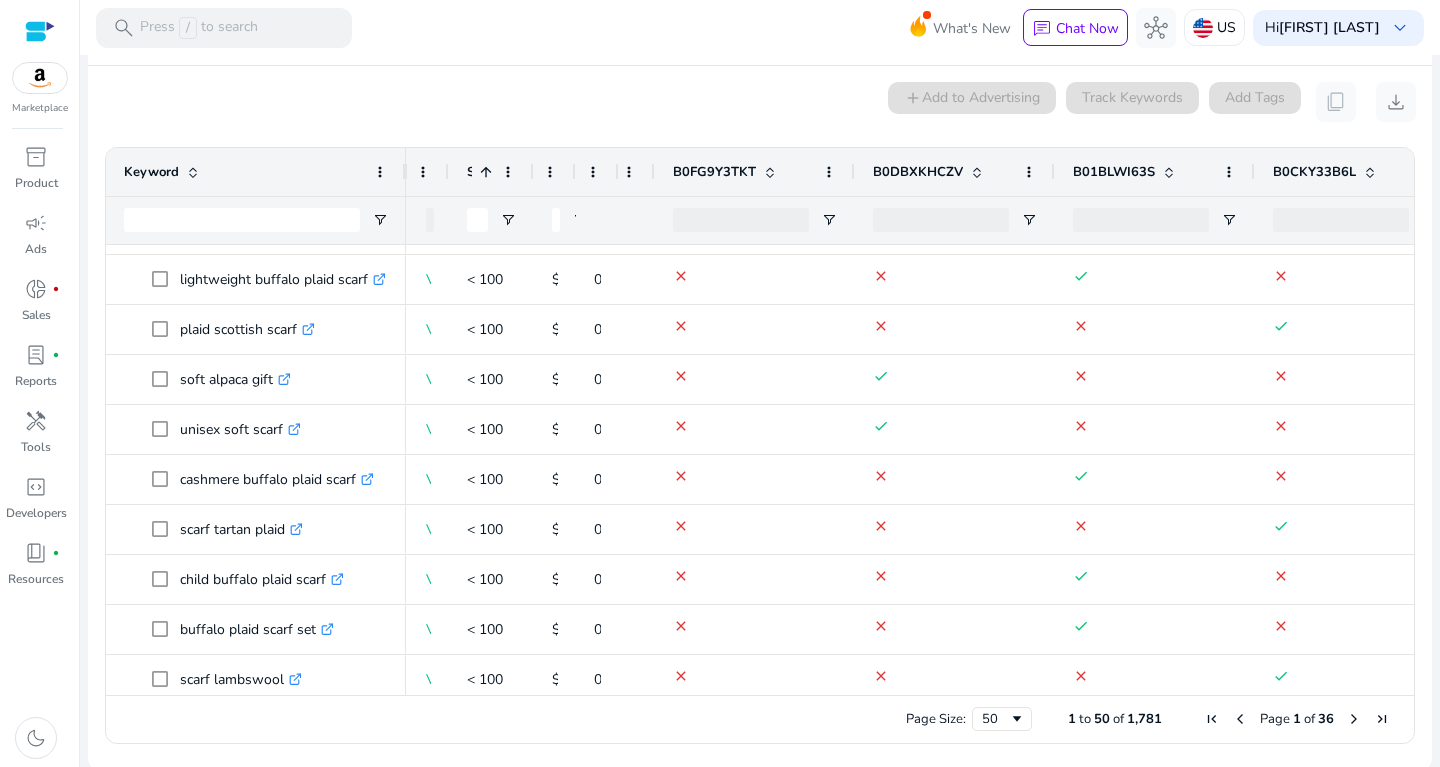 click 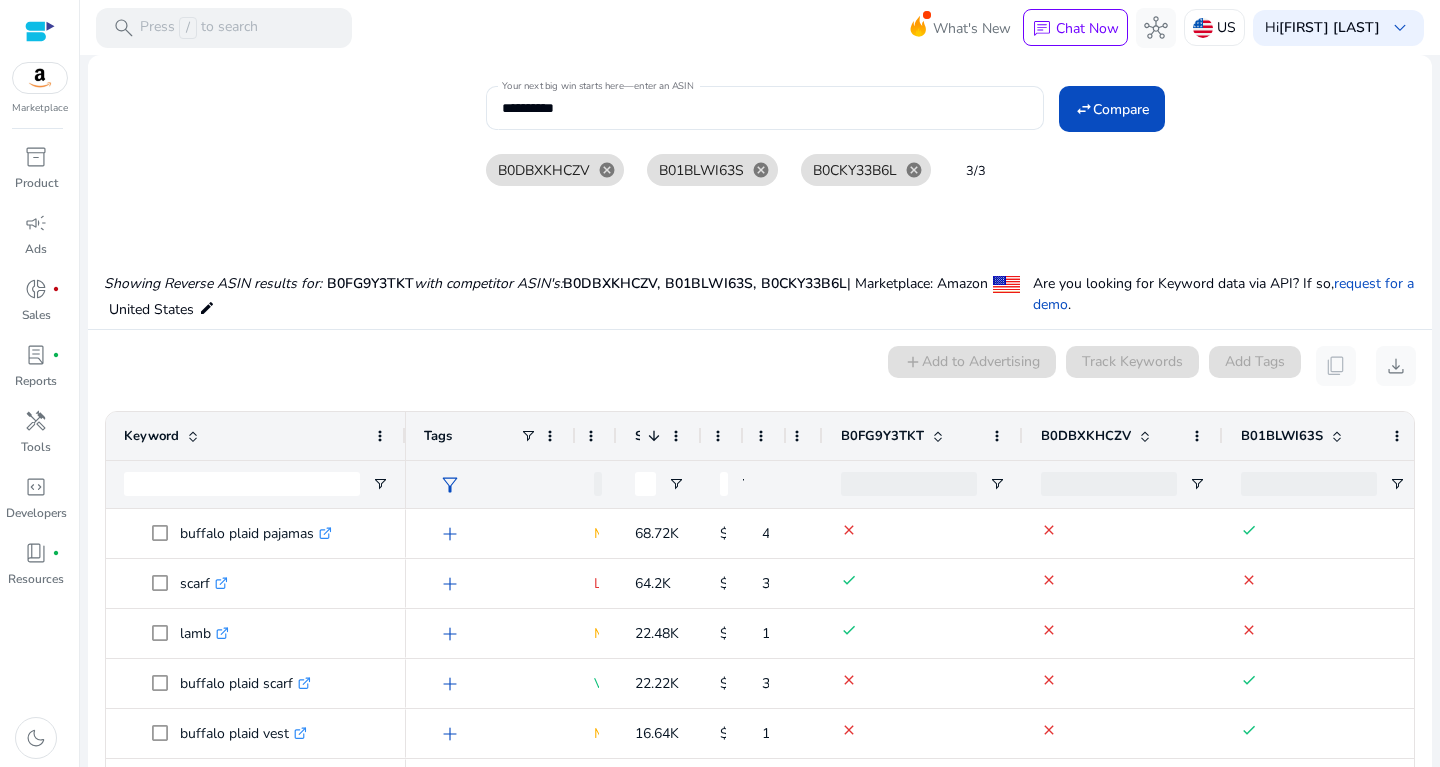 scroll, scrollTop: 0, scrollLeft: 0, axis: both 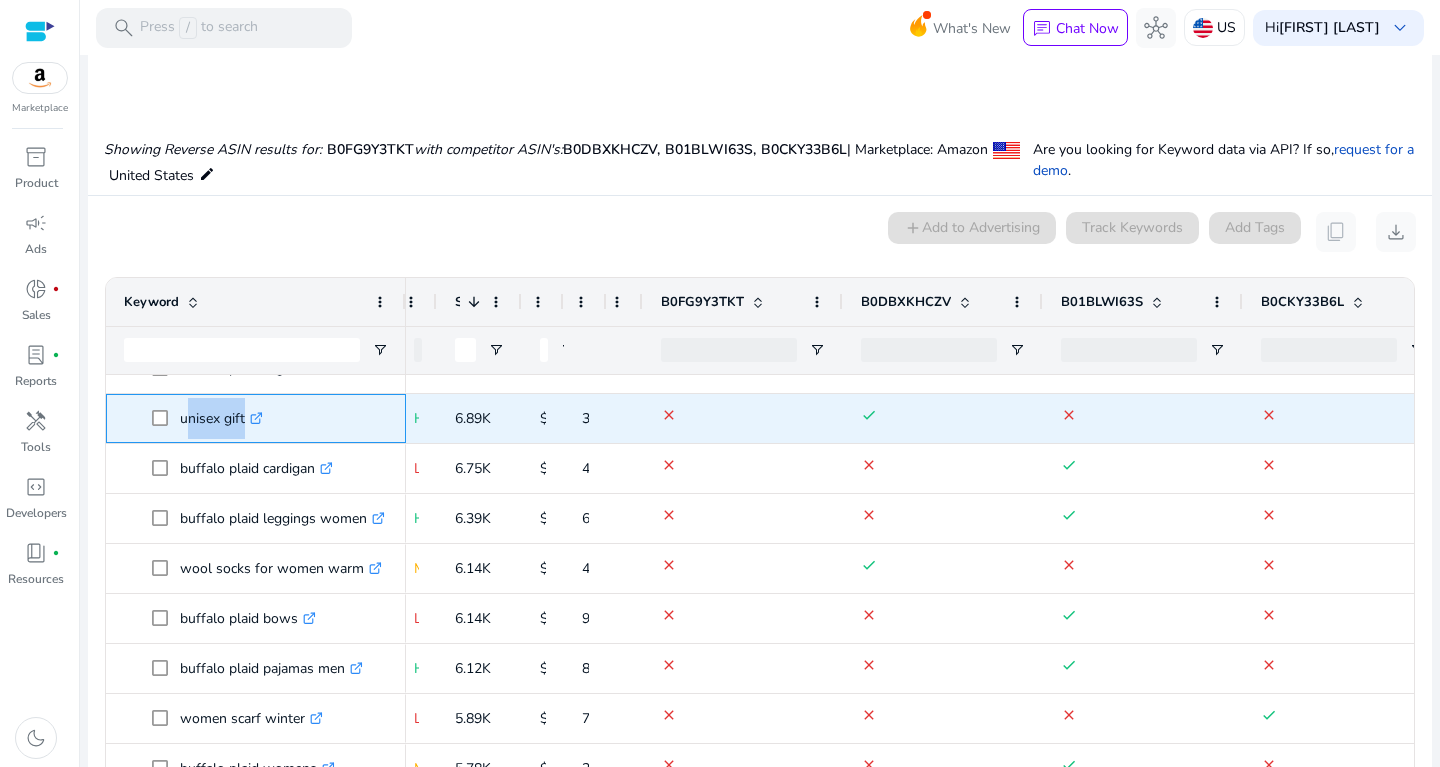 drag, startPoint x: 181, startPoint y: 418, endPoint x: 253, endPoint y: 418, distance: 72 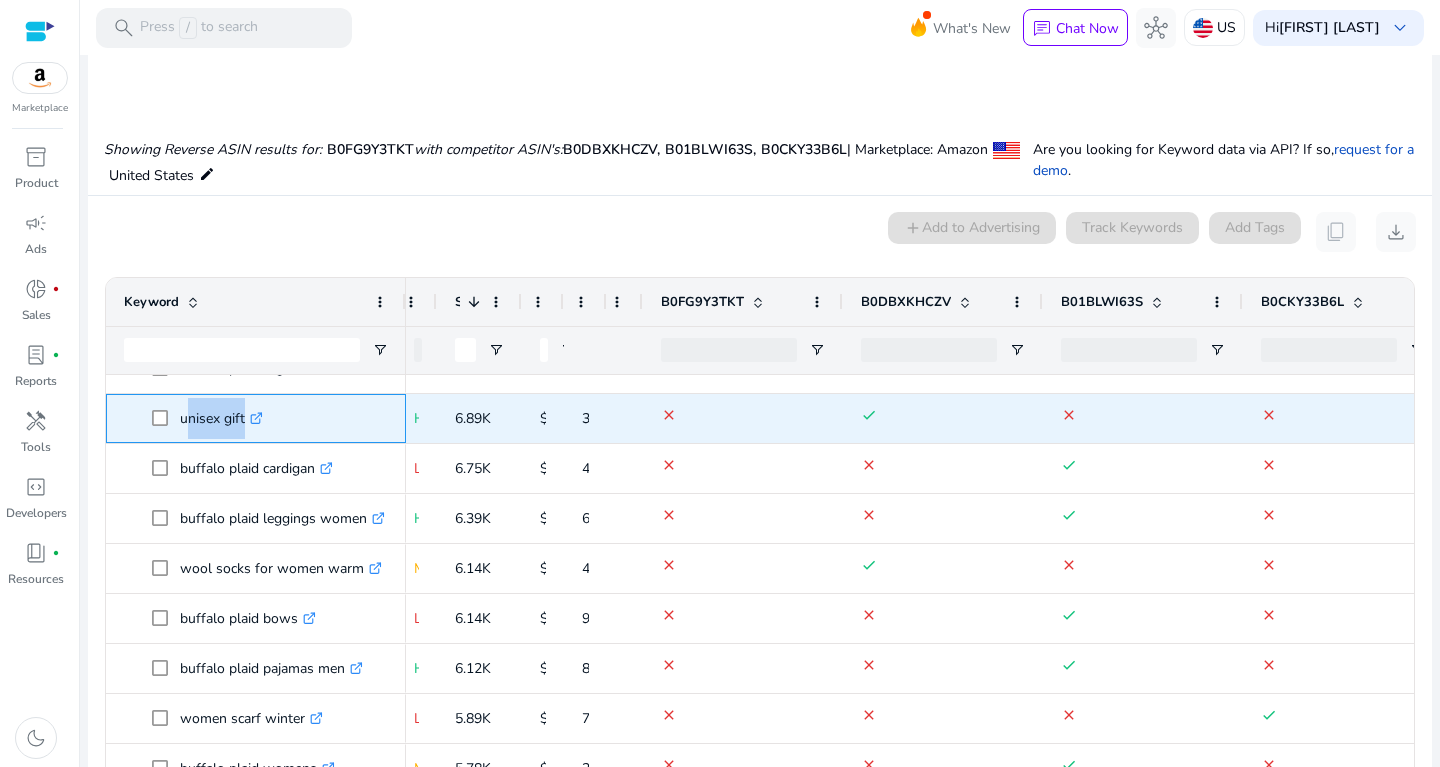 copy on "unisex gift" 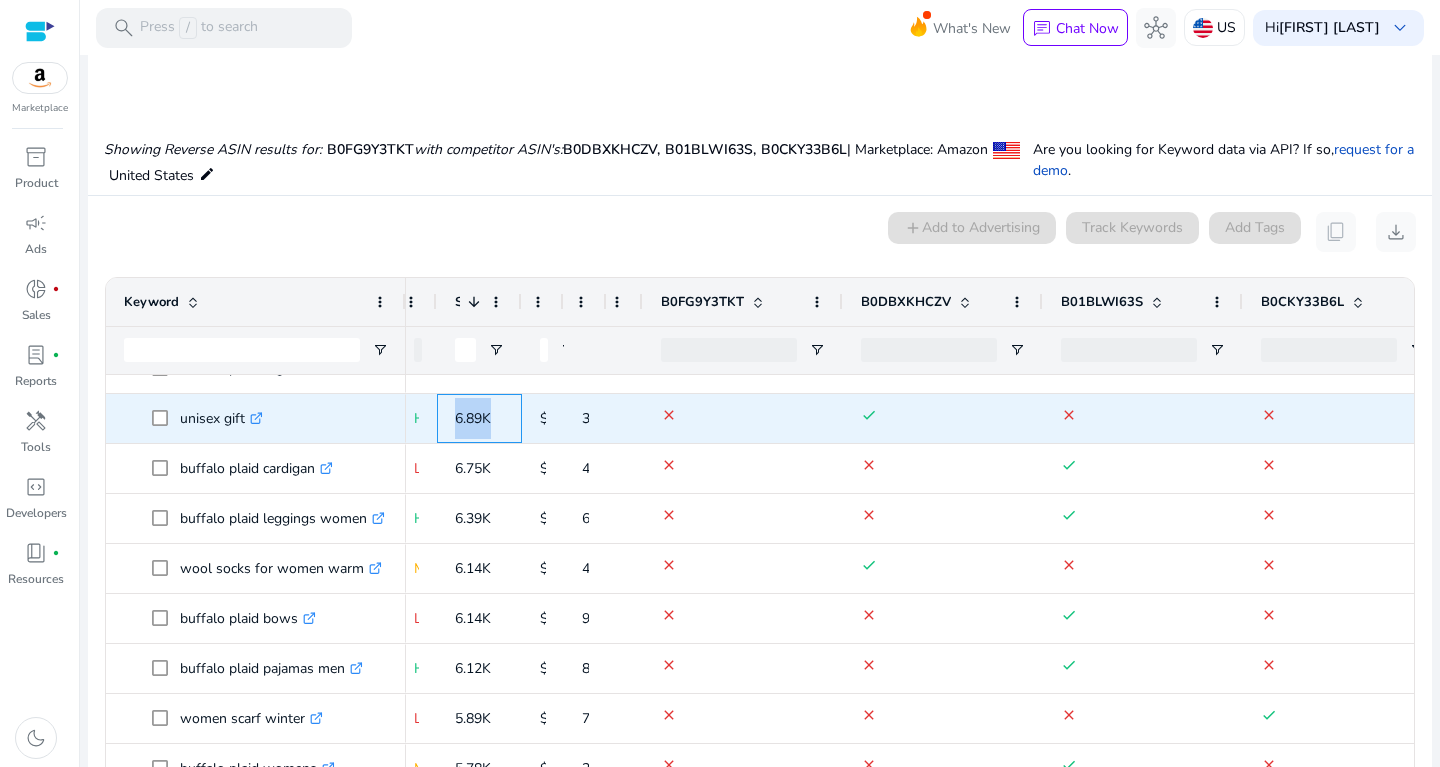 drag, startPoint x: 445, startPoint y: 421, endPoint x: 501, endPoint y: 431, distance: 56.88585 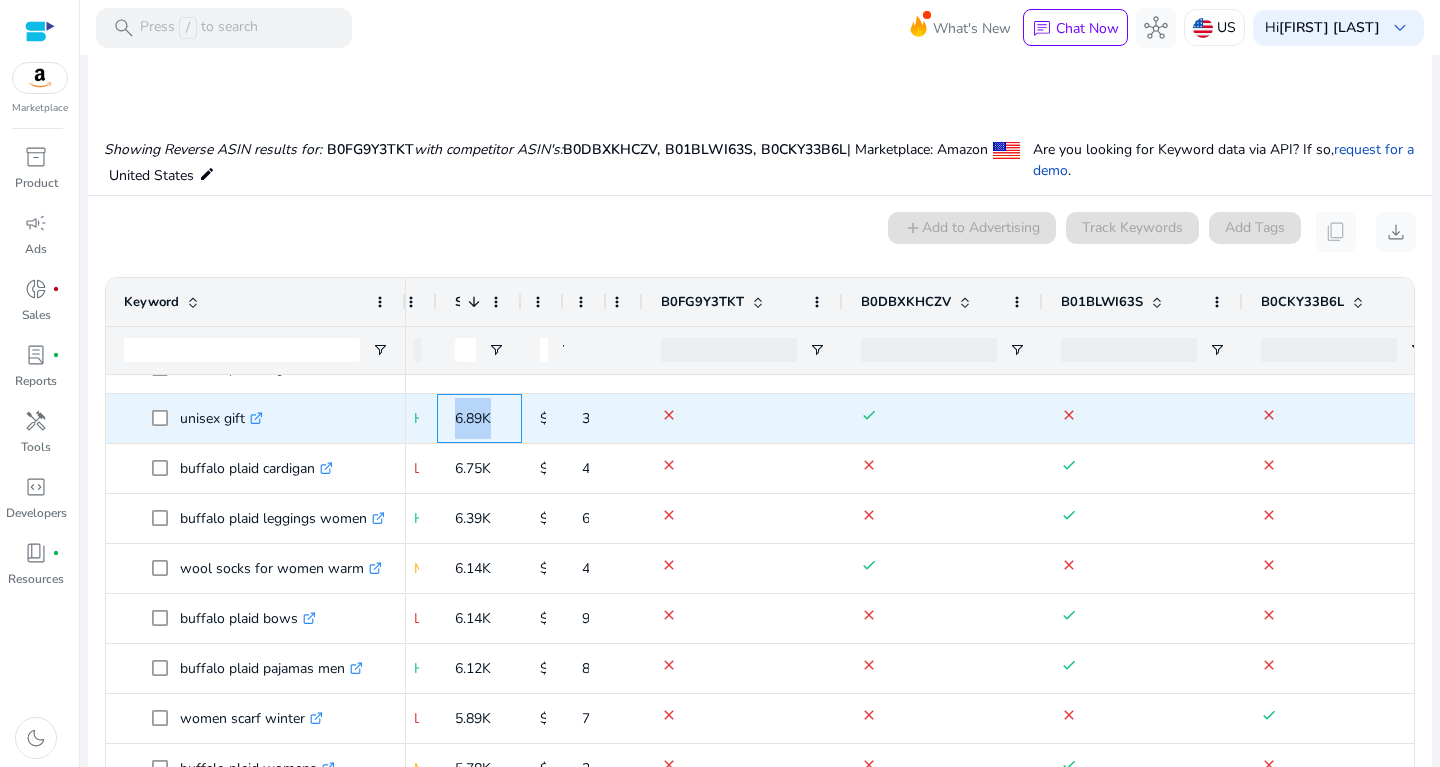 copy on "6.89K" 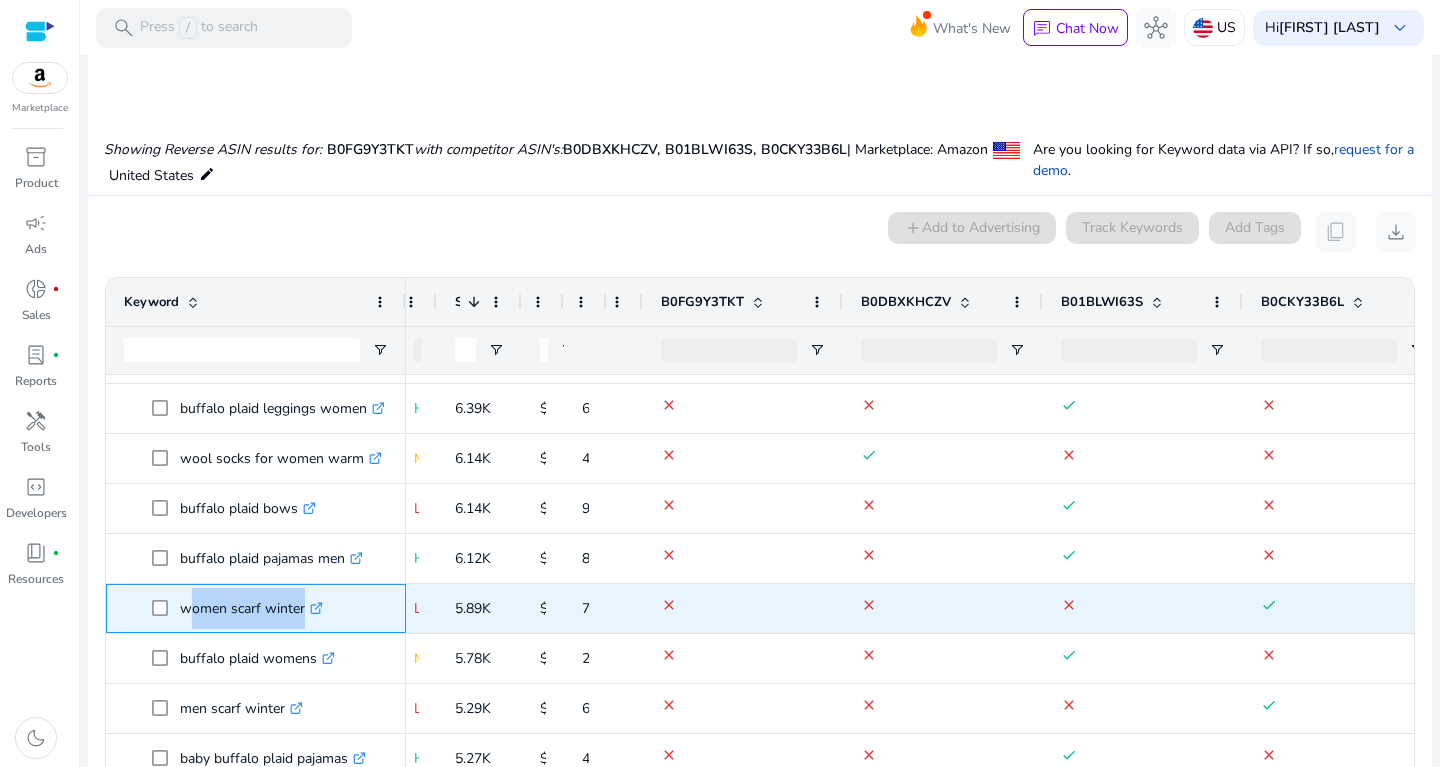 drag, startPoint x: 182, startPoint y: 601, endPoint x: 309, endPoint y: 606, distance: 127.09839 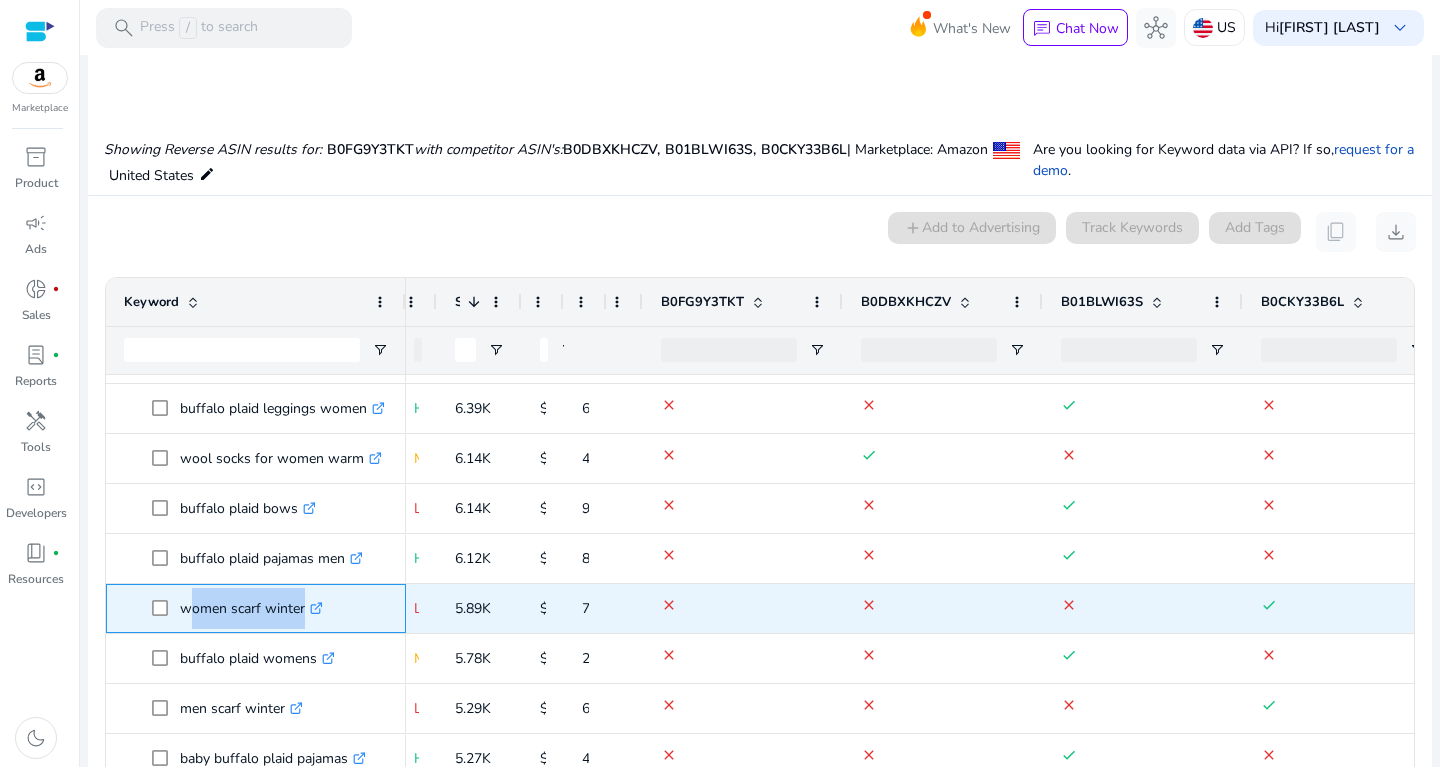 copy on "women scarf winter" 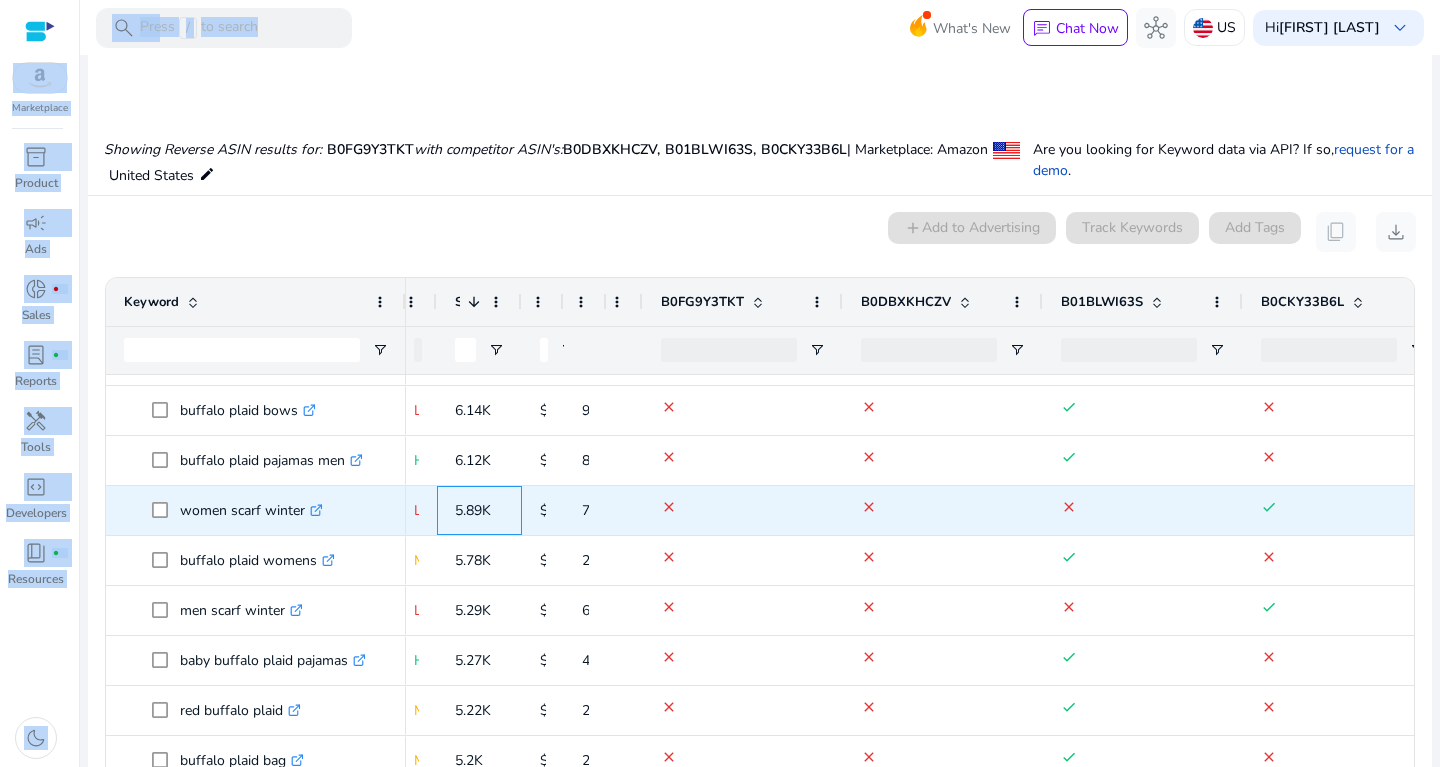 drag, startPoint x: 455, startPoint y: 505, endPoint x: 507, endPoint y: 520, distance: 54.120235 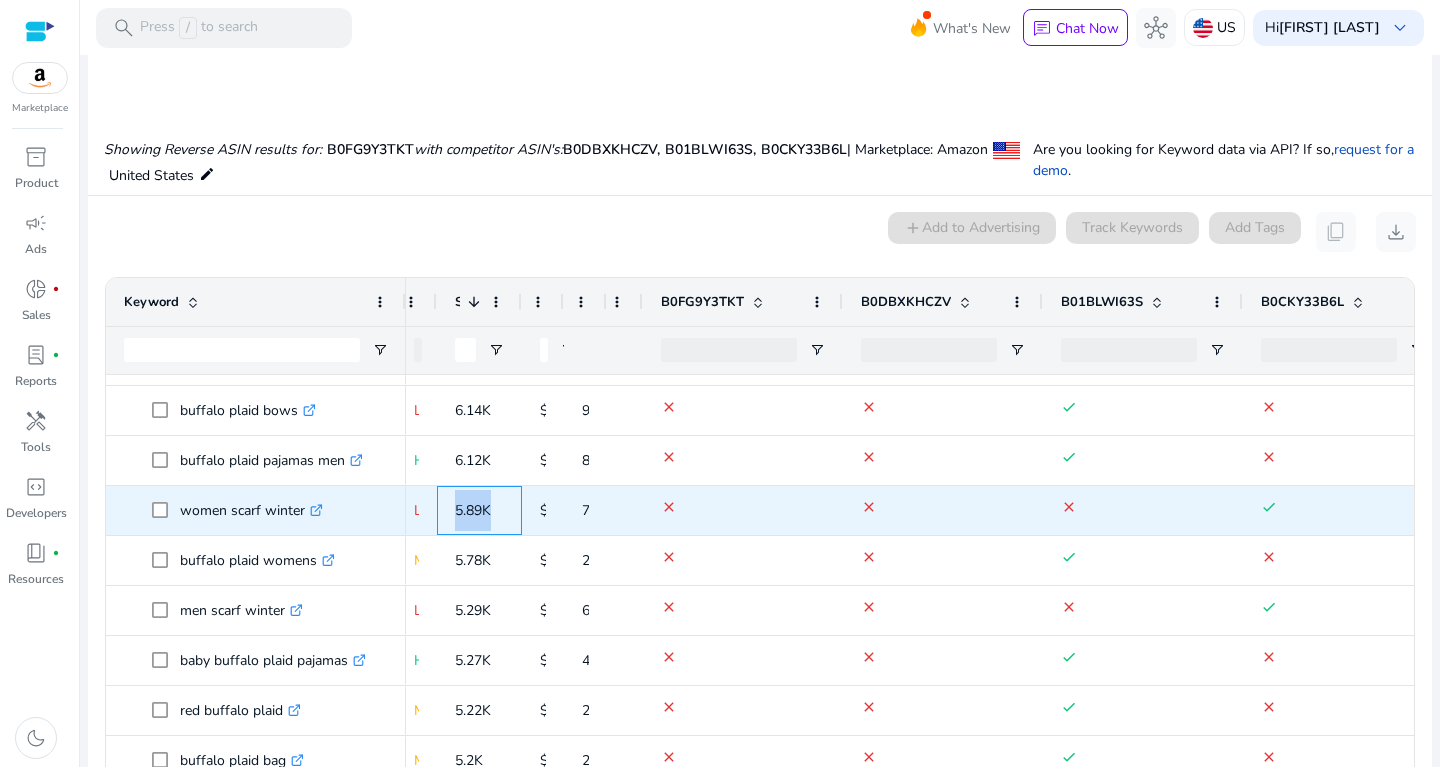 drag, startPoint x: 503, startPoint y: 513, endPoint x: 457, endPoint y: 513, distance: 46 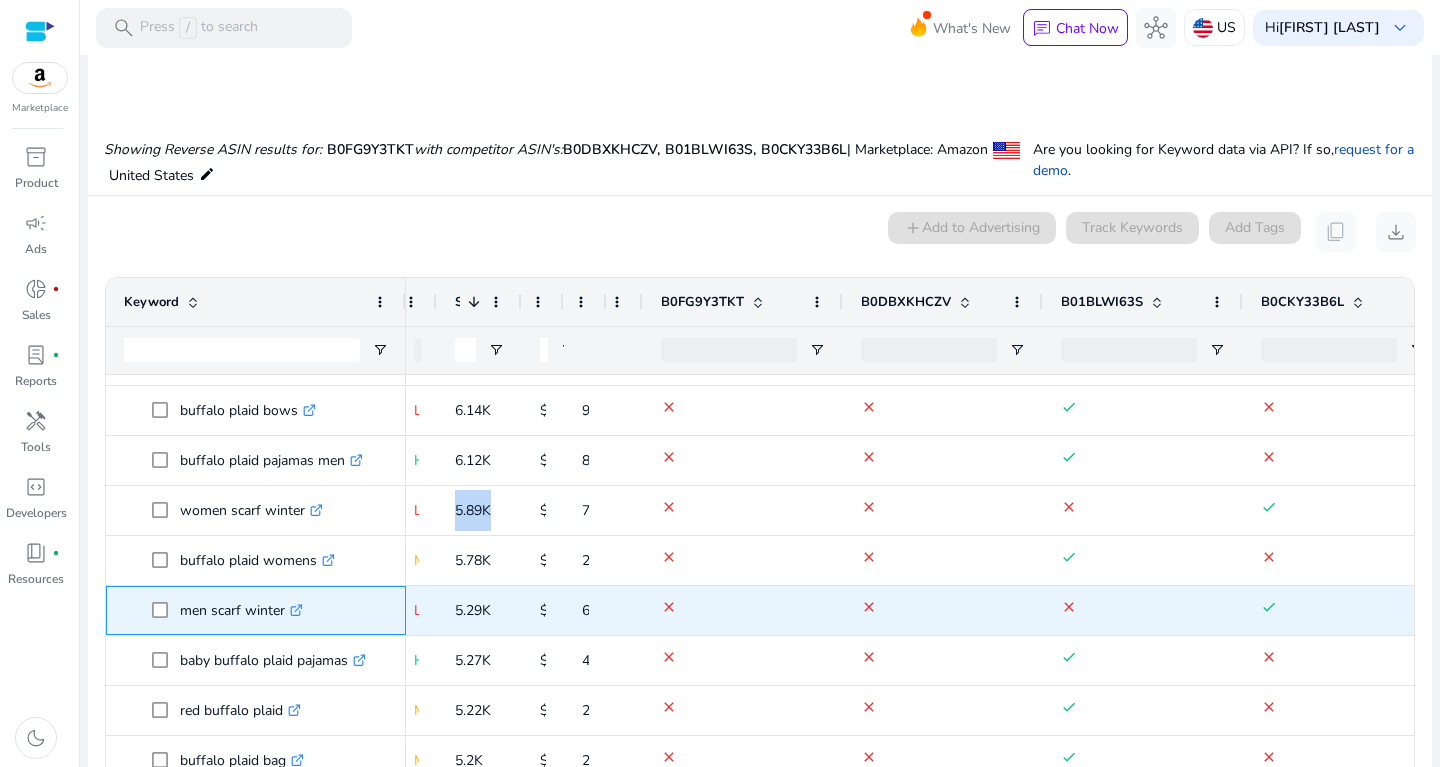 drag, startPoint x: 181, startPoint y: 601, endPoint x: 286, endPoint y: 608, distance: 105.23308 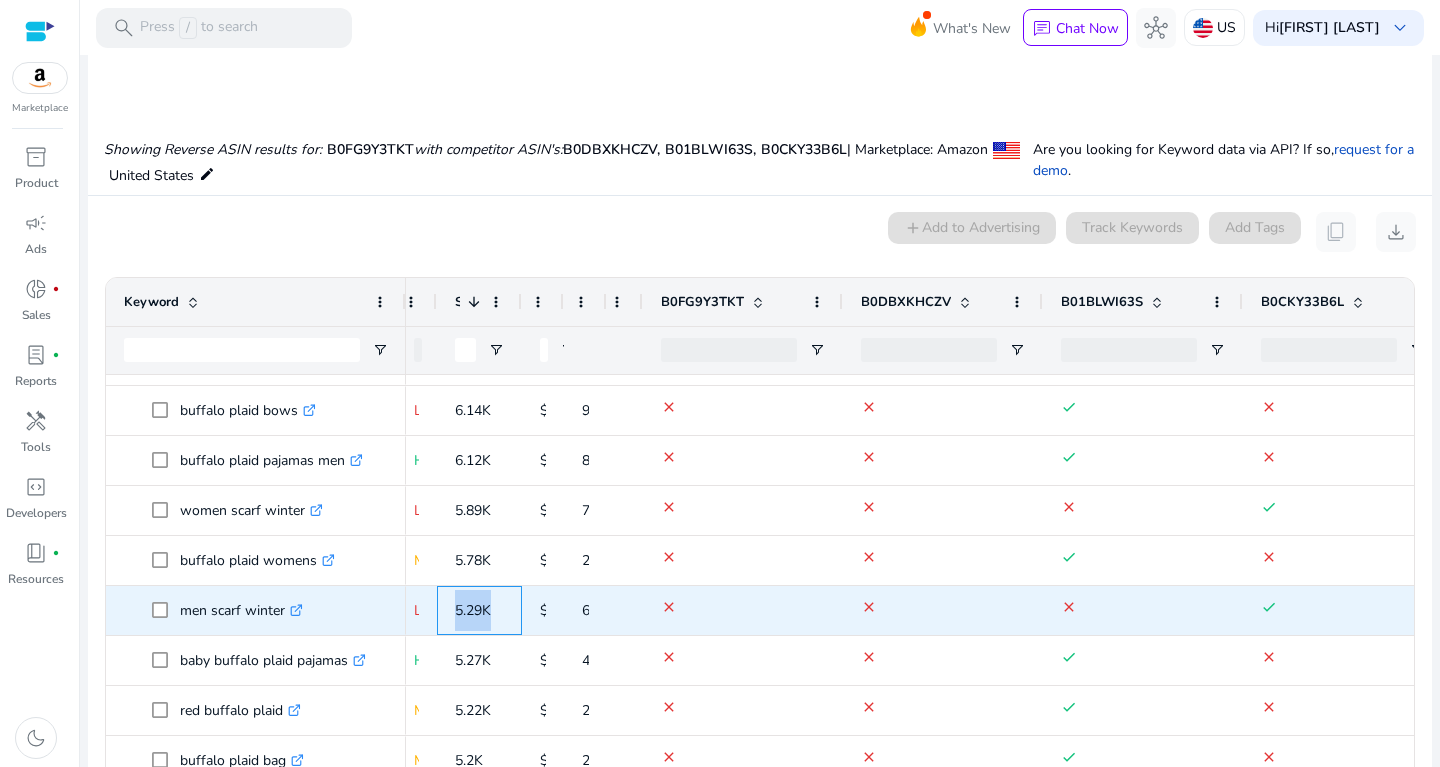 drag, startPoint x: 449, startPoint y: 603, endPoint x: 499, endPoint y: 605, distance: 50.039986 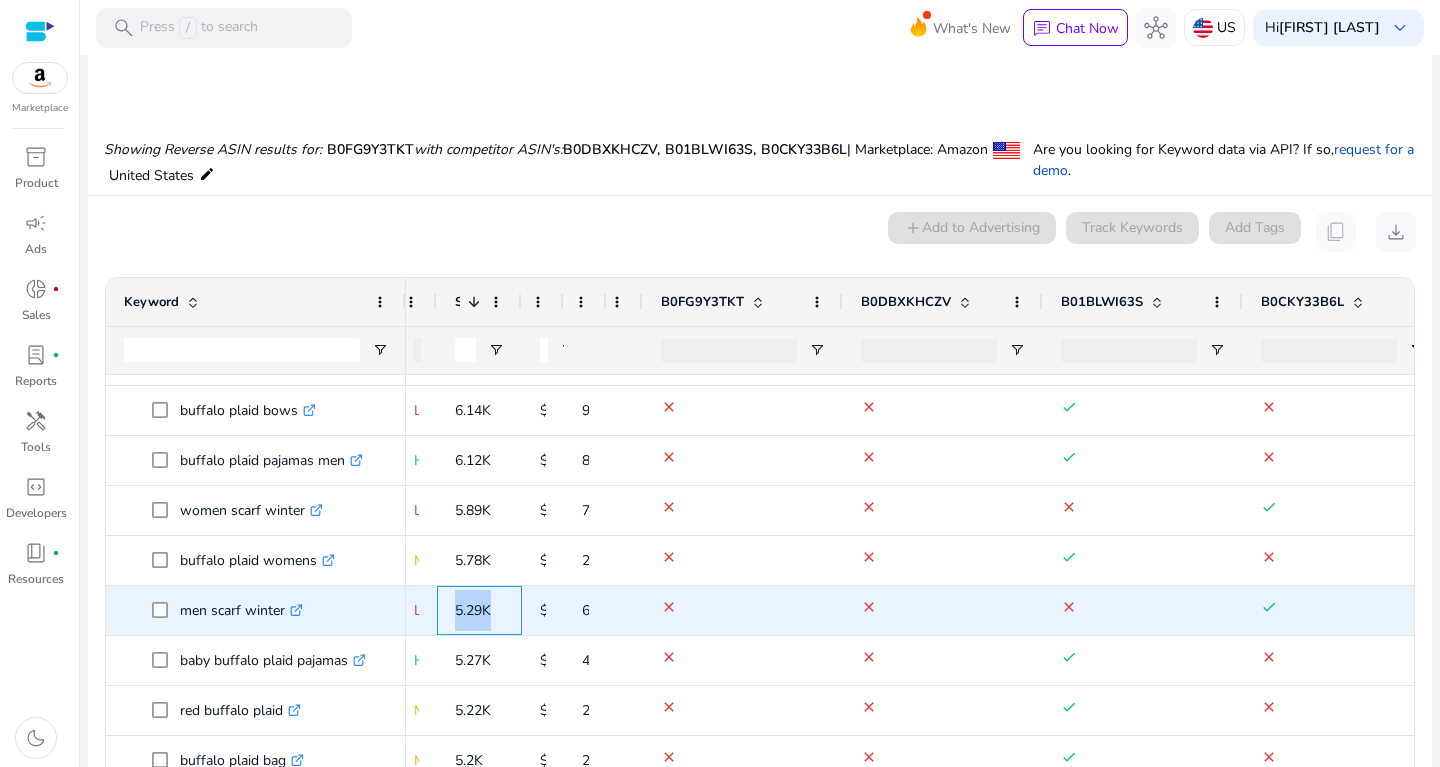 copy on "5.29K" 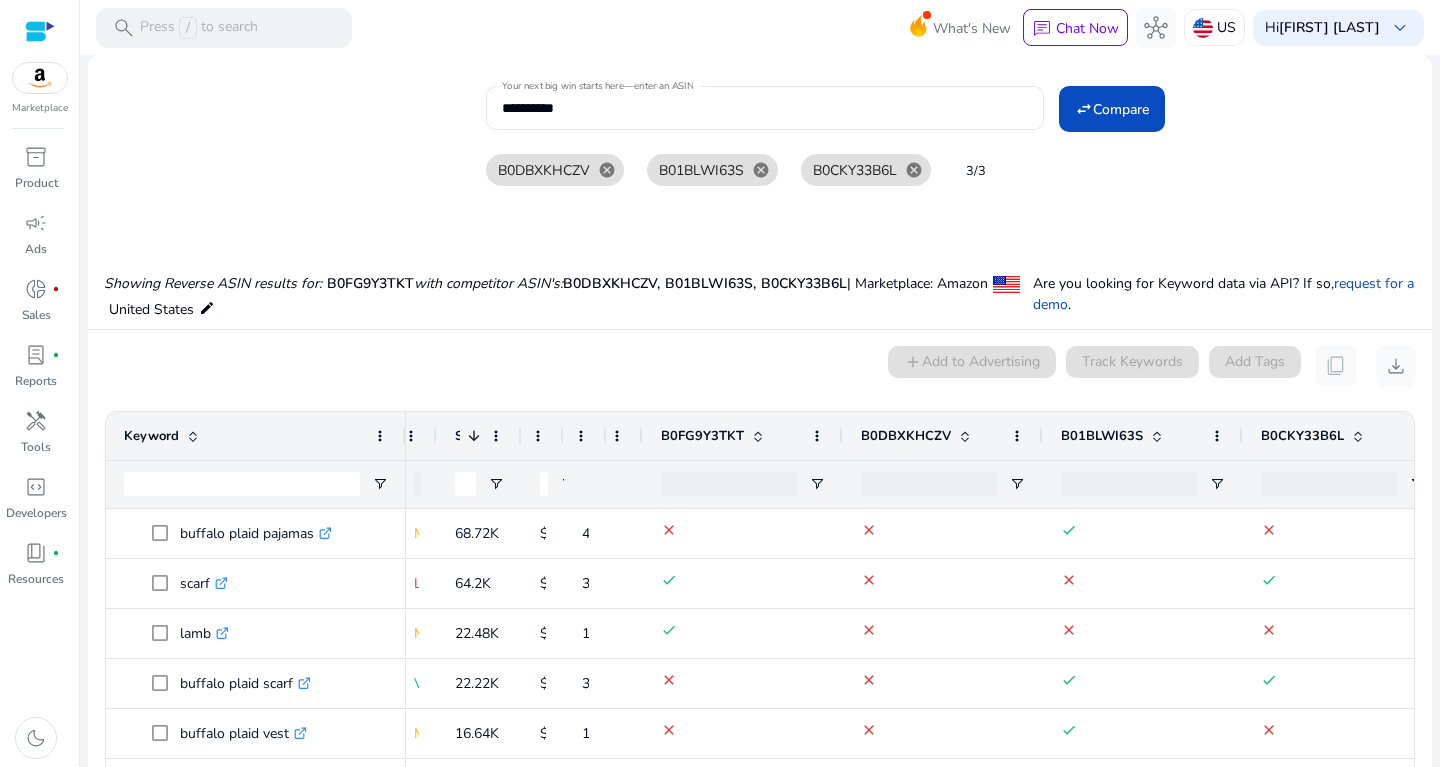 drag, startPoint x: 847, startPoint y: 95, endPoint x: 393, endPoint y: 117, distance: 454.5327 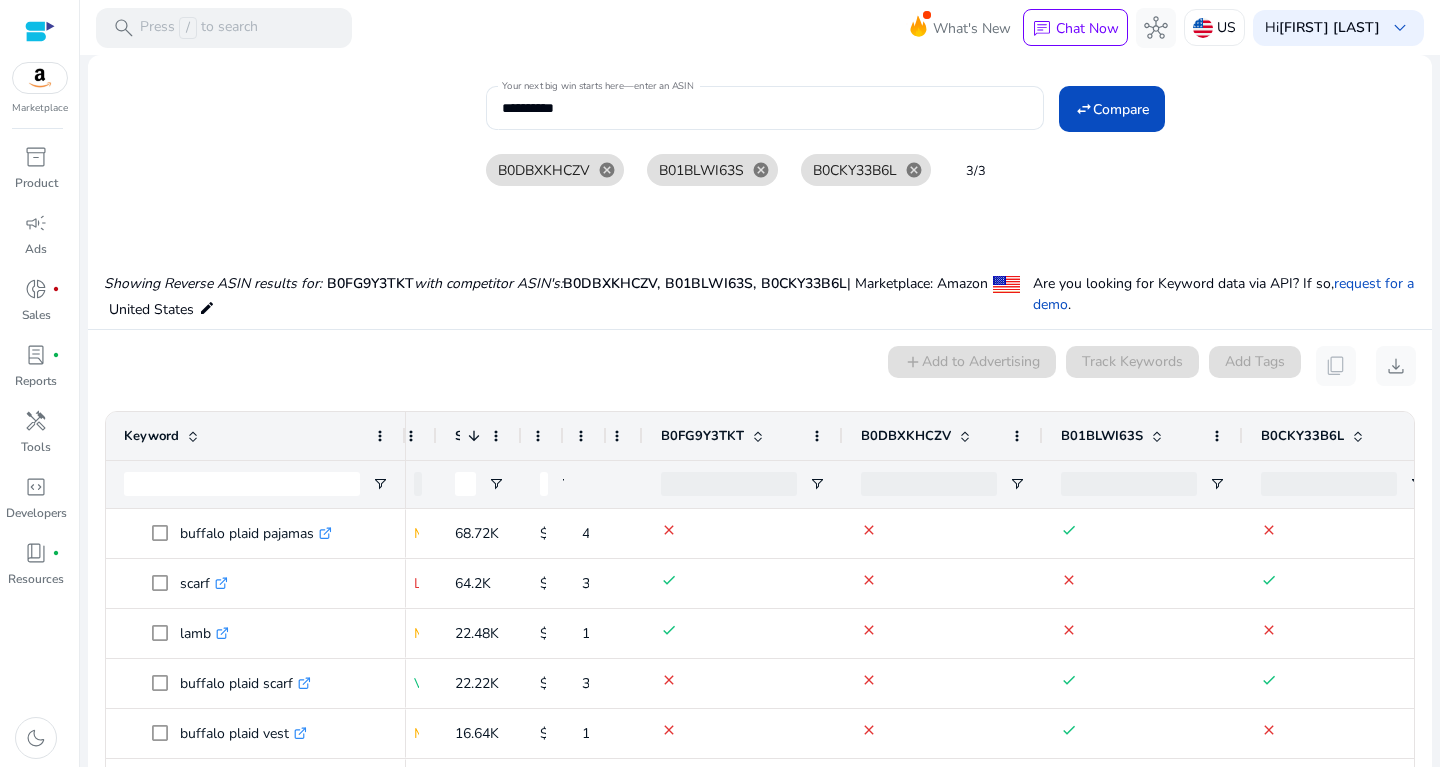 drag, startPoint x: 613, startPoint y: 120, endPoint x: 395, endPoint y: 98, distance: 219.10728 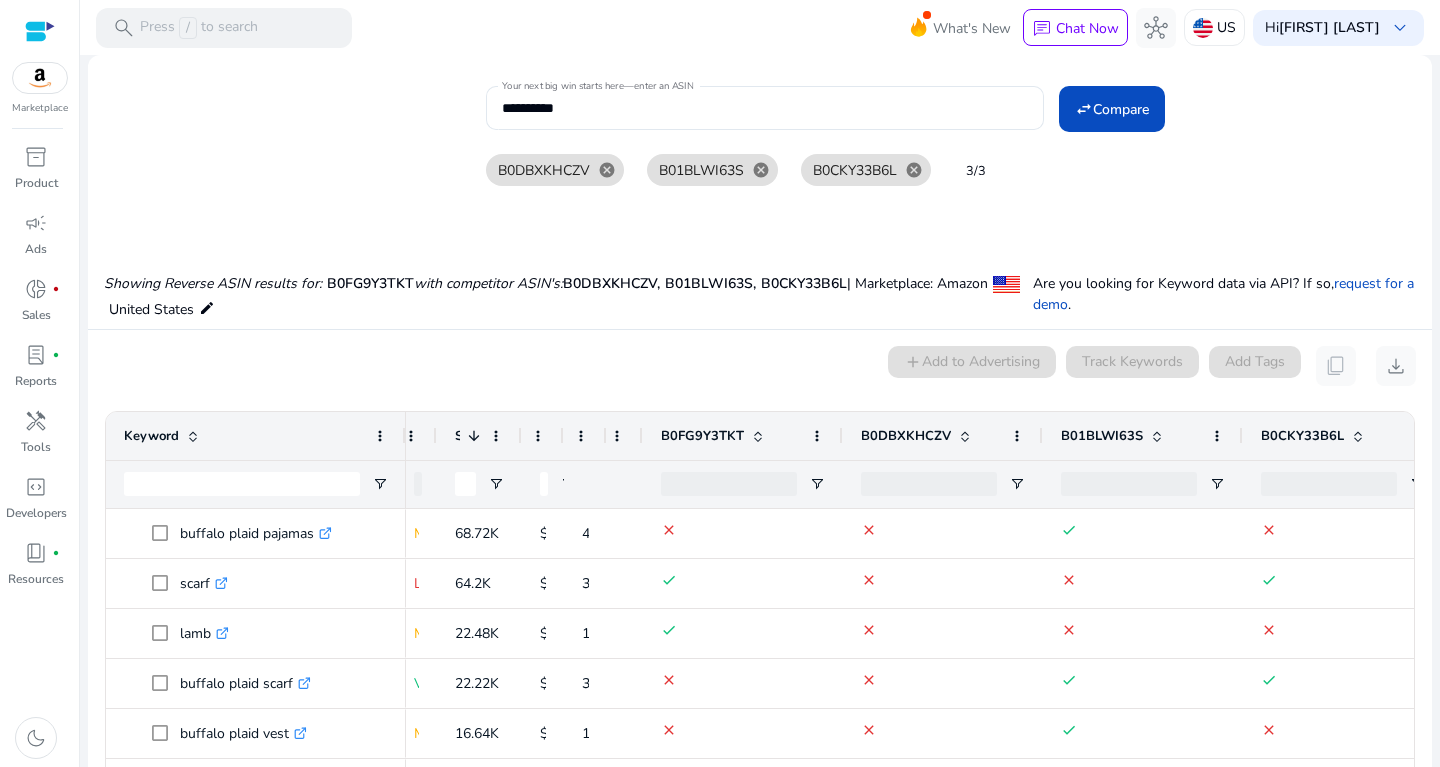 drag, startPoint x: 668, startPoint y: 123, endPoint x: 424, endPoint y: 127, distance: 244.03279 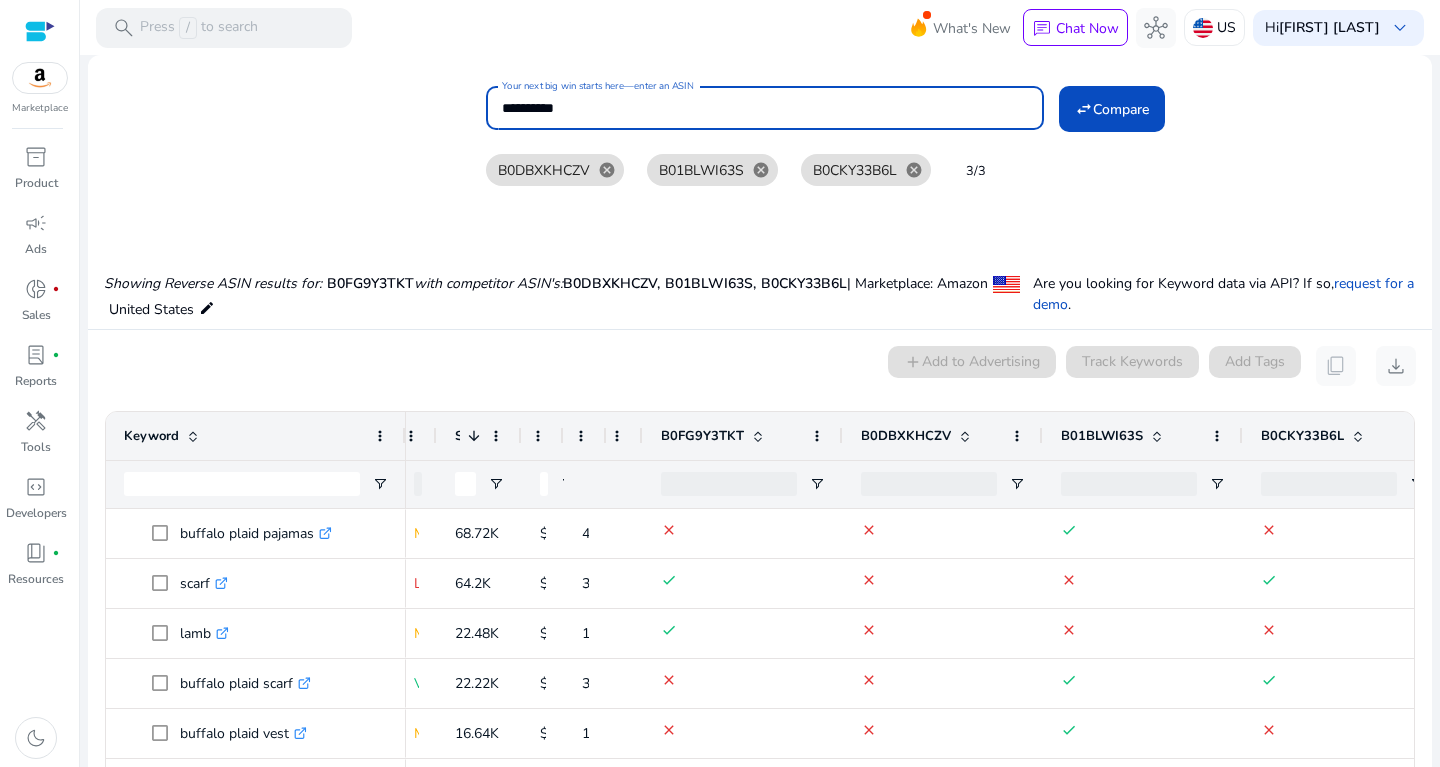 drag, startPoint x: 613, startPoint y: 104, endPoint x: 382, endPoint y: 109, distance: 231.05411 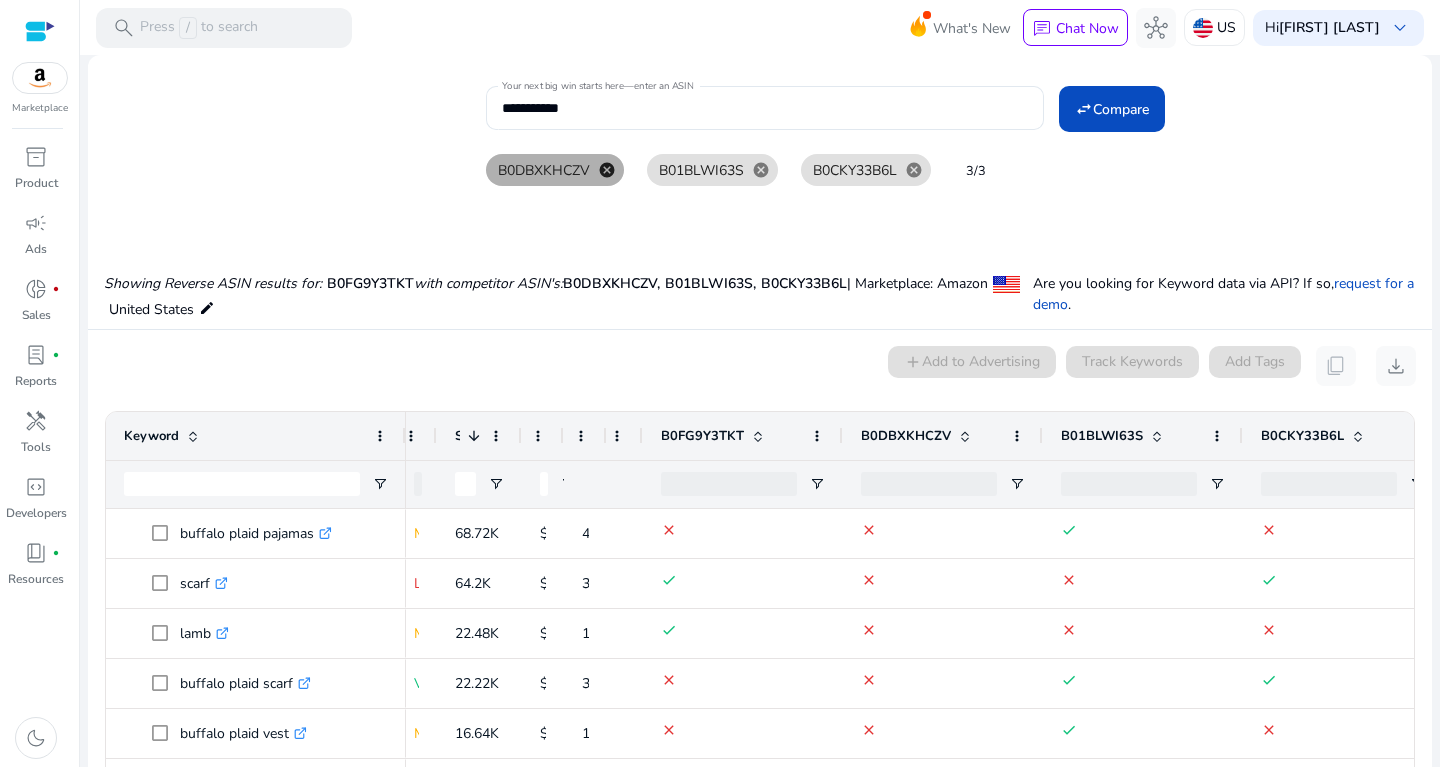 click on "cancel" at bounding box center [607, 170] 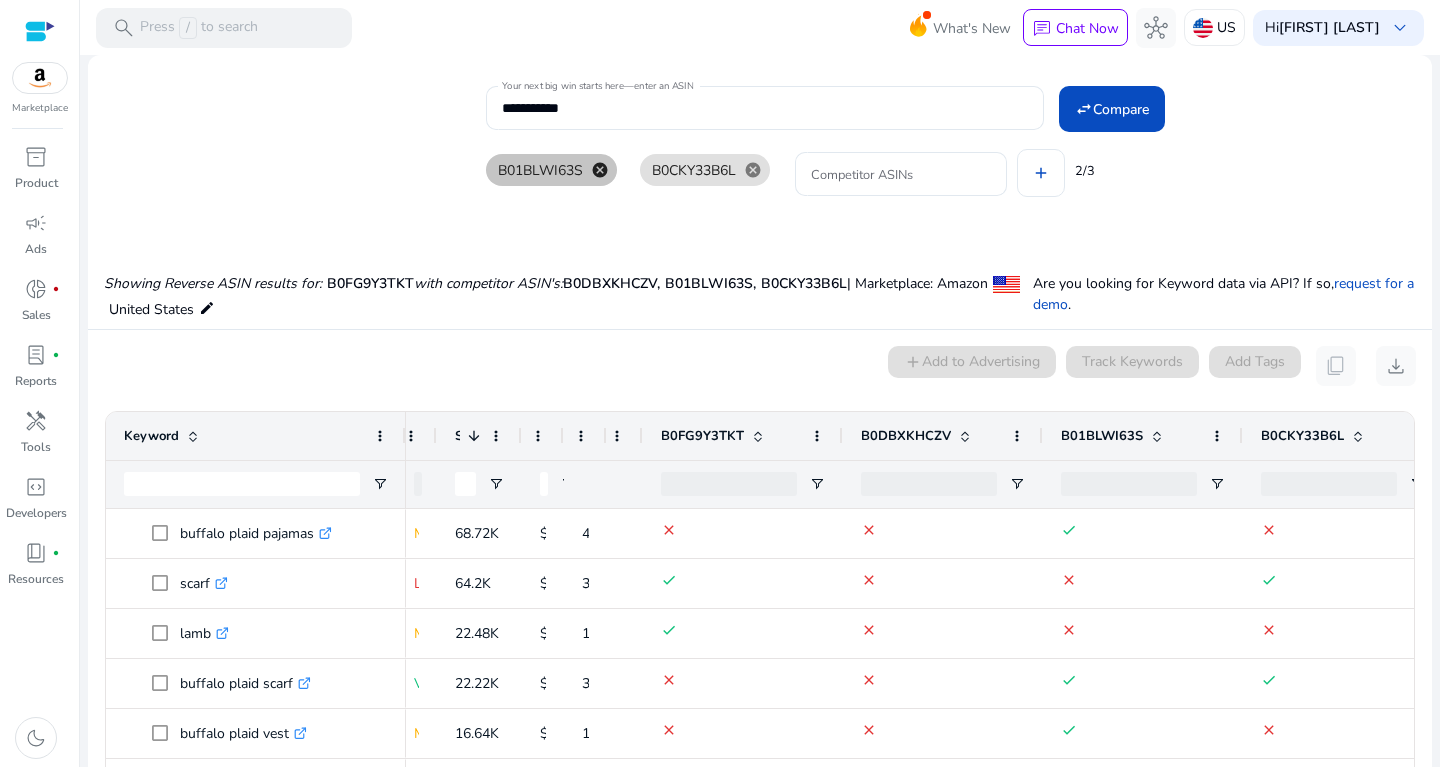 click on "cancel" at bounding box center (600, 170) 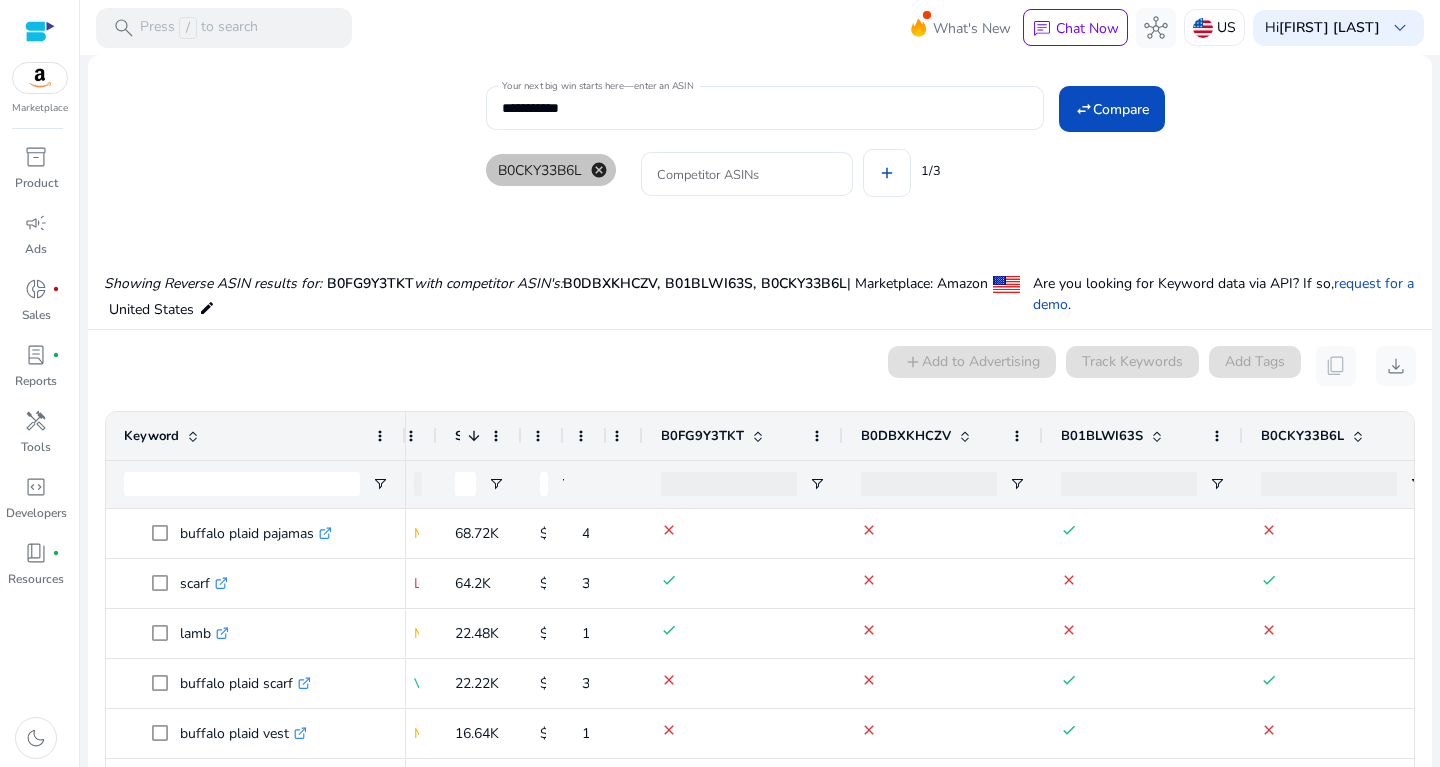 drag, startPoint x: 605, startPoint y: 175, endPoint x: 616, endPoint y: 169, distance: 12.529964 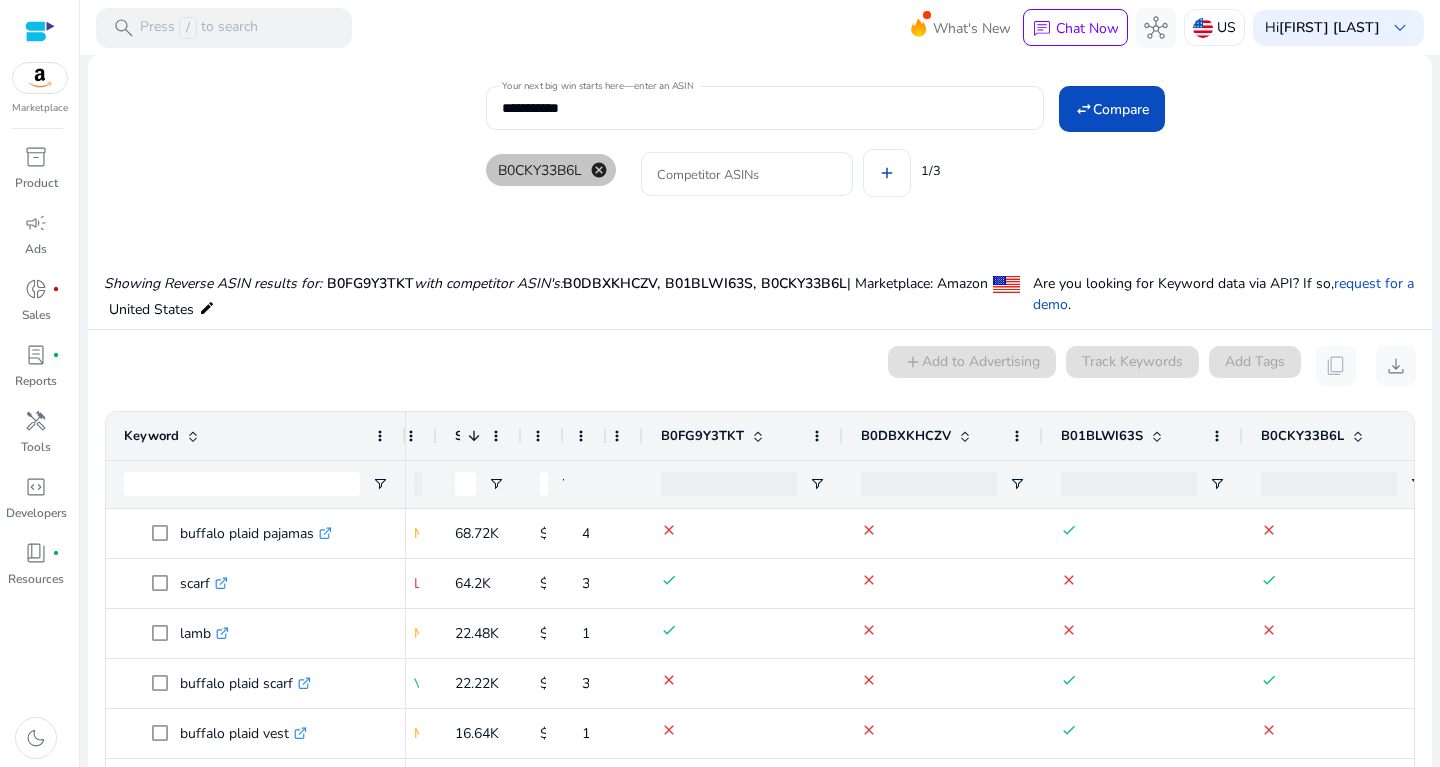 click on "cancel" at bounding box center [599, 170] 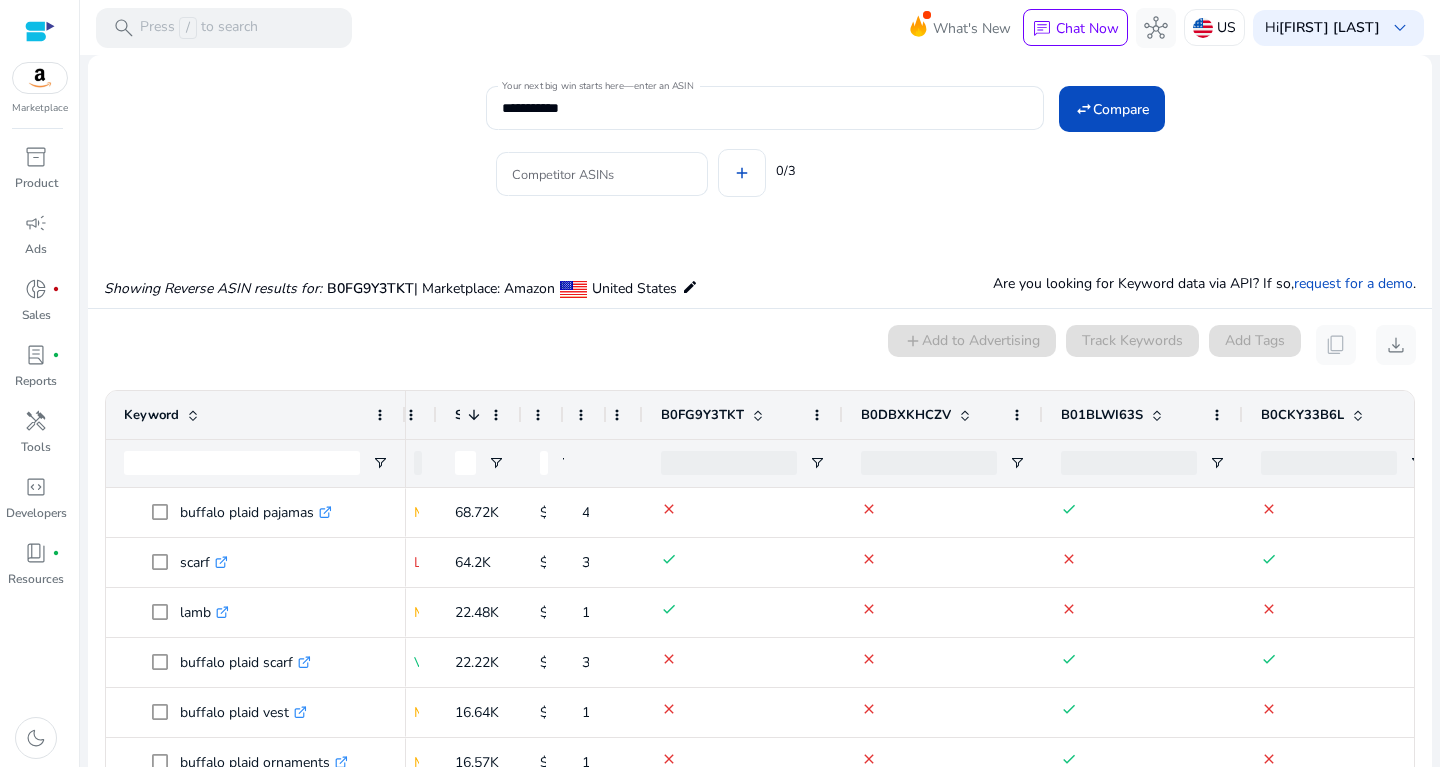 click on "**********" 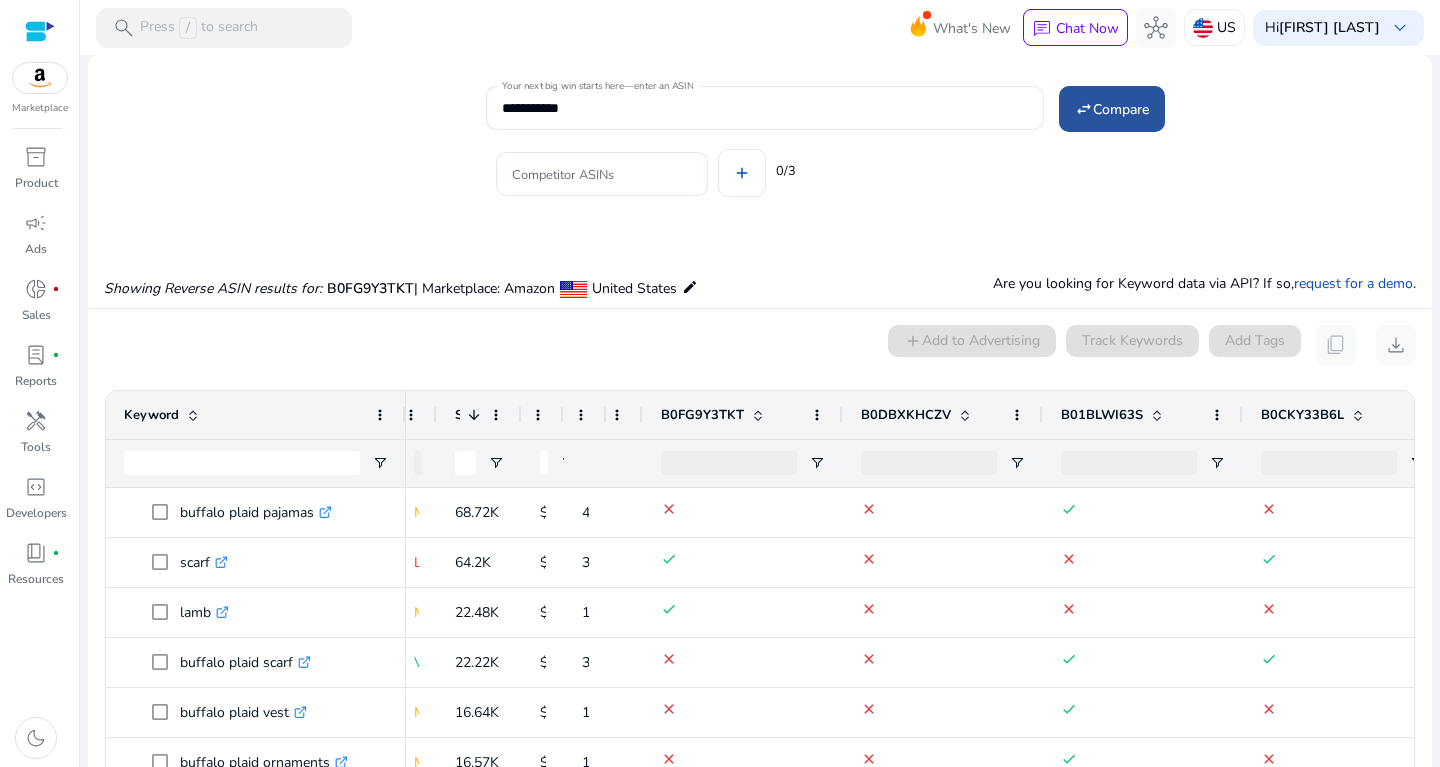 click on "Compare" 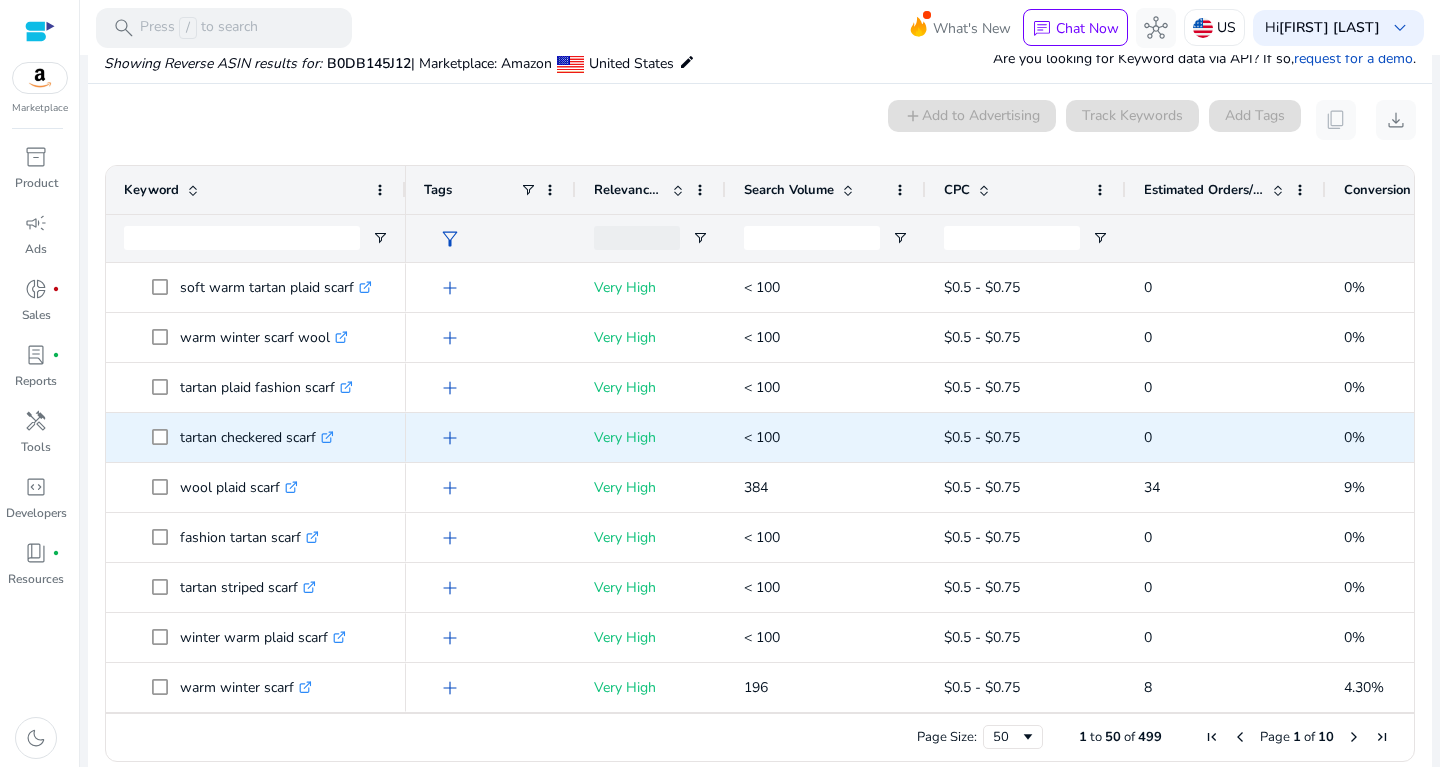 scroll, scrollTop: 226, scrollLeft: 0, axis: vertical 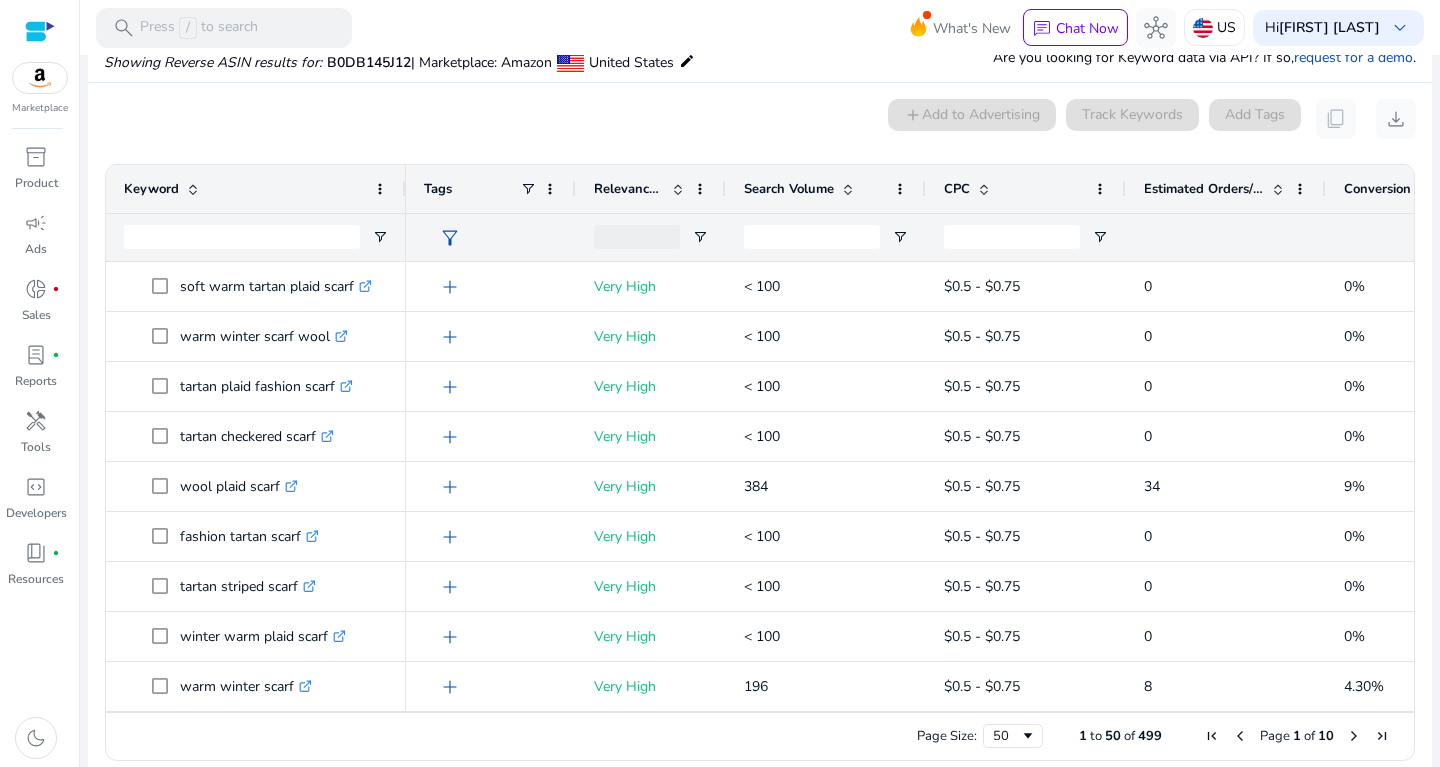 click 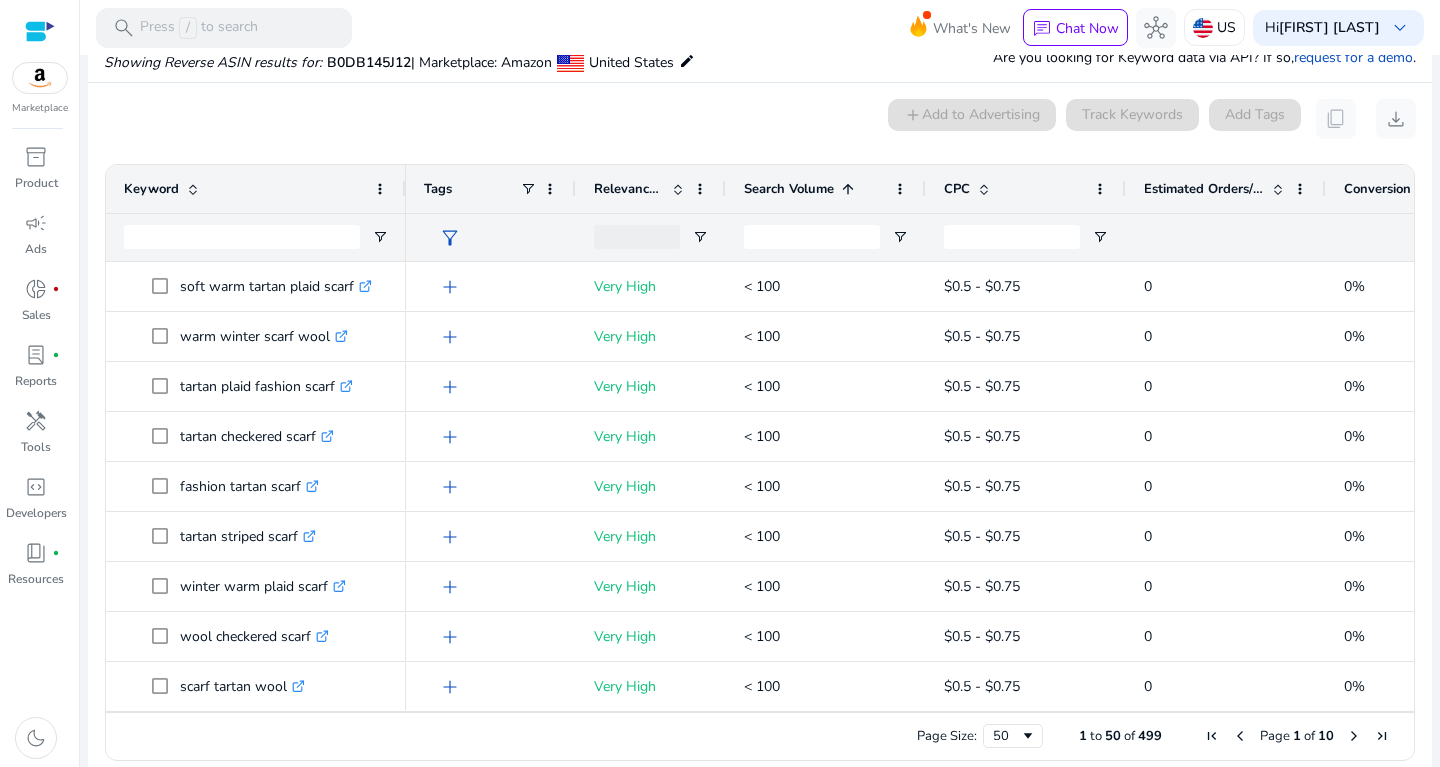 click 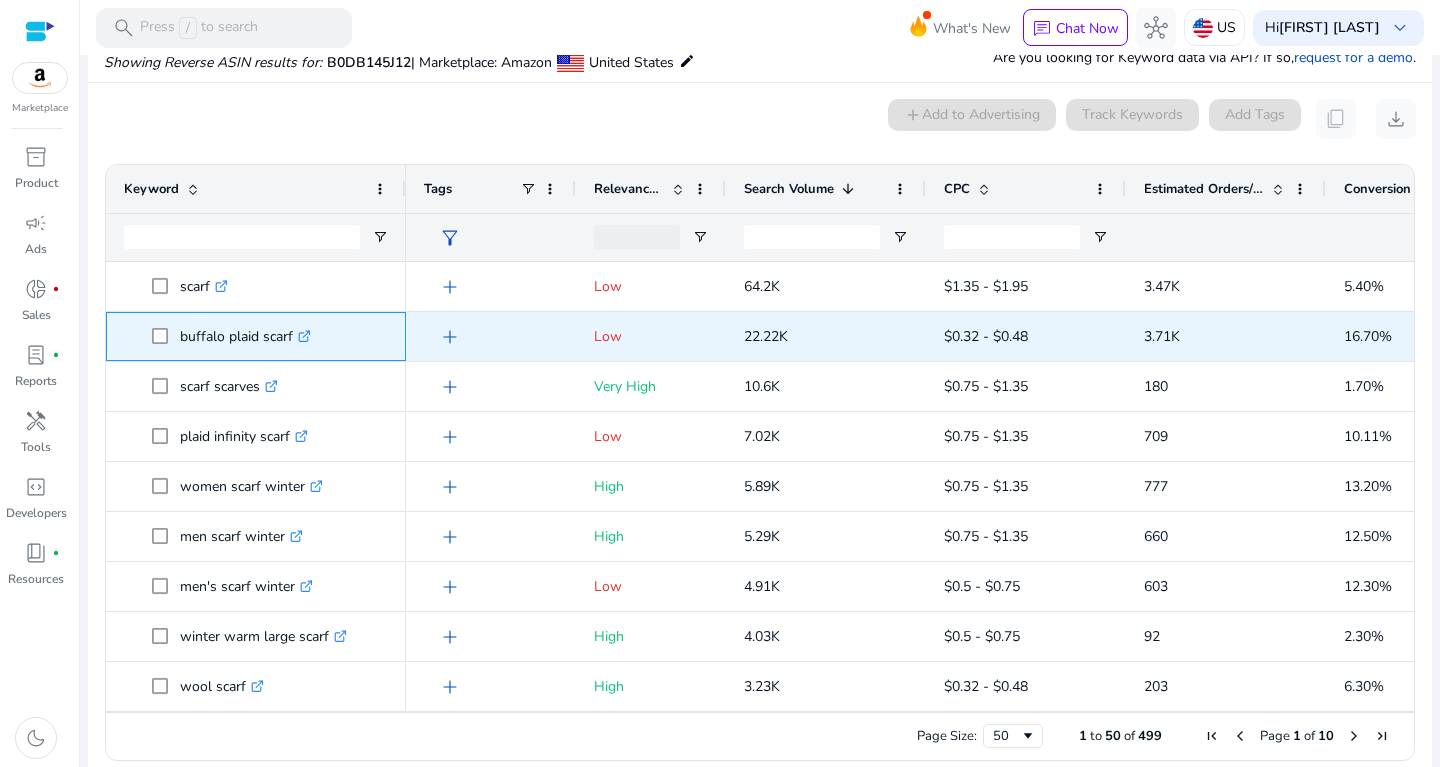 drag, startPoint x: 180, startPoint y: 328, endPoint x: 295, endPoint y: 340, distance: 115.62439 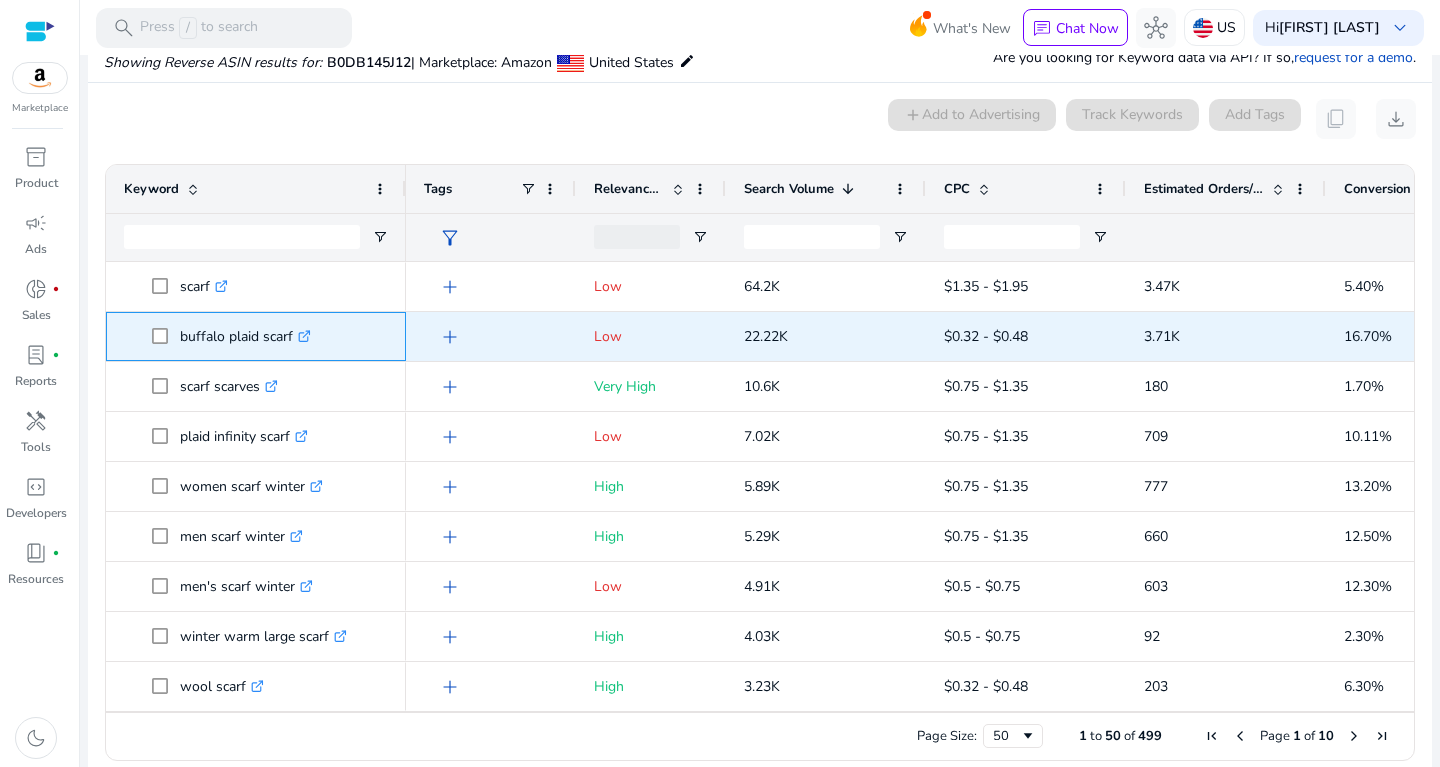 copy on "buffalo plaid scarf" 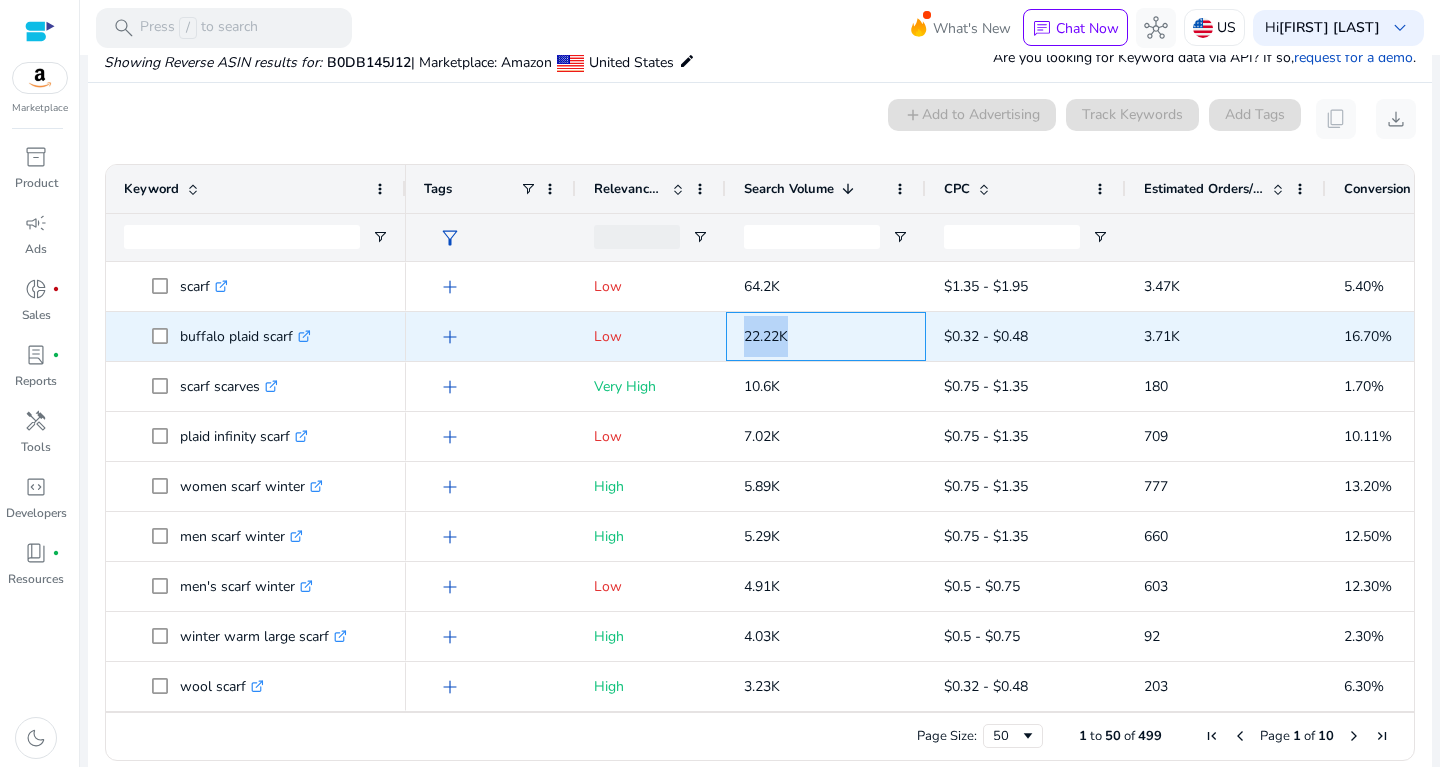 drag, startPoint x: 730, startPoint y: 339, endPoint x: 811, endPoint y: 337, distance: 81.02469 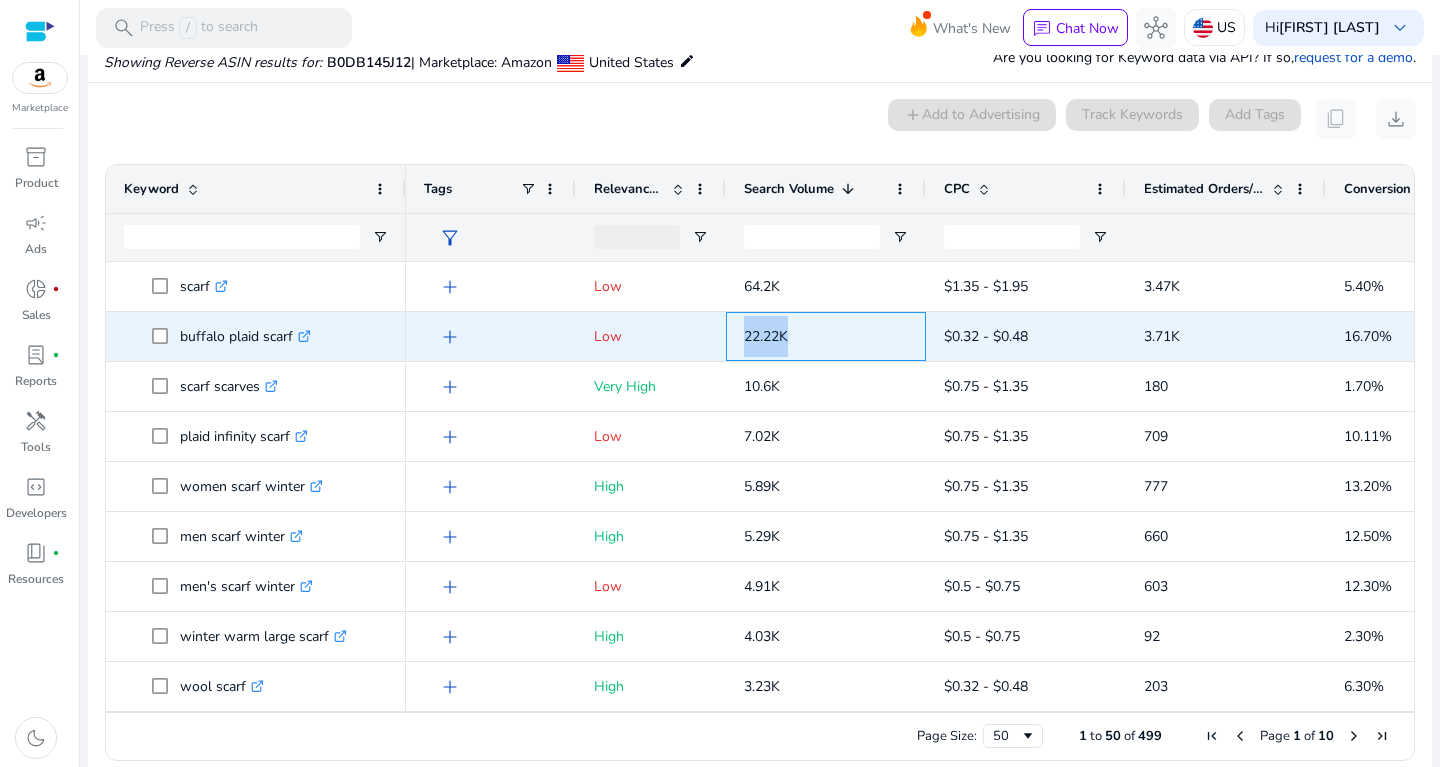 copy on "22.22K" 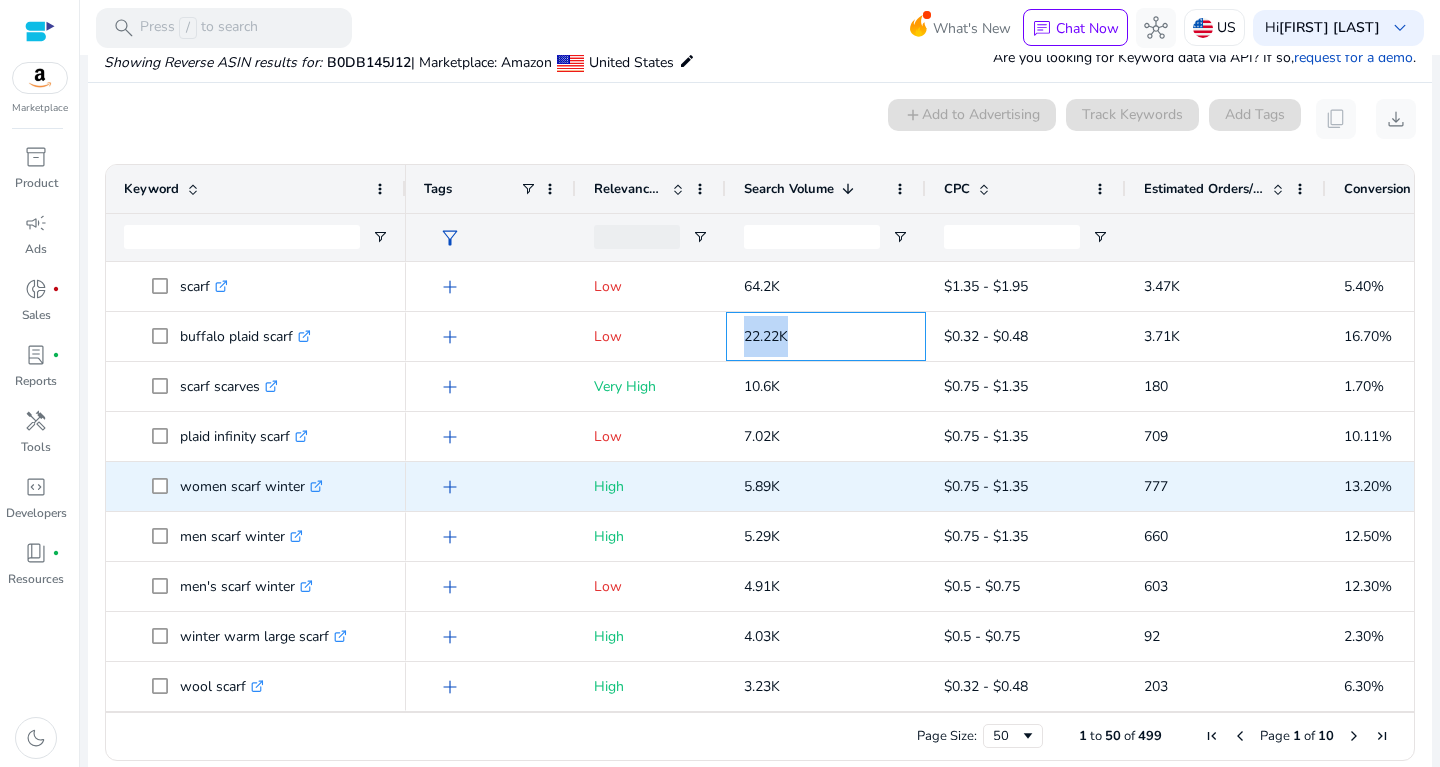 scroll, scrollTop: 0, scrollLeft: 112, axis: horizontal 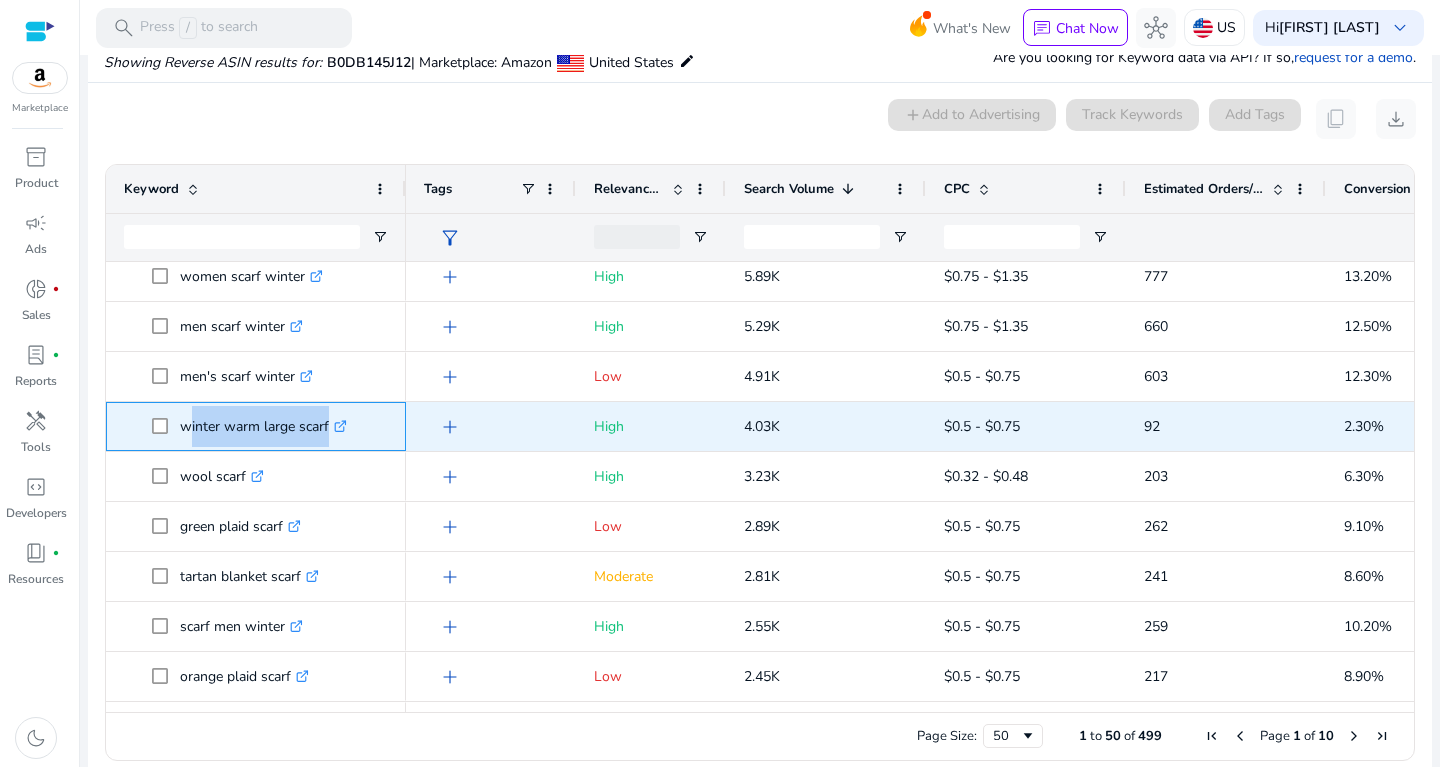 drag, startPoint x: 181, startPoint y: 420, endPoint x: 342, endPoint y: 427, distance: 161.1521 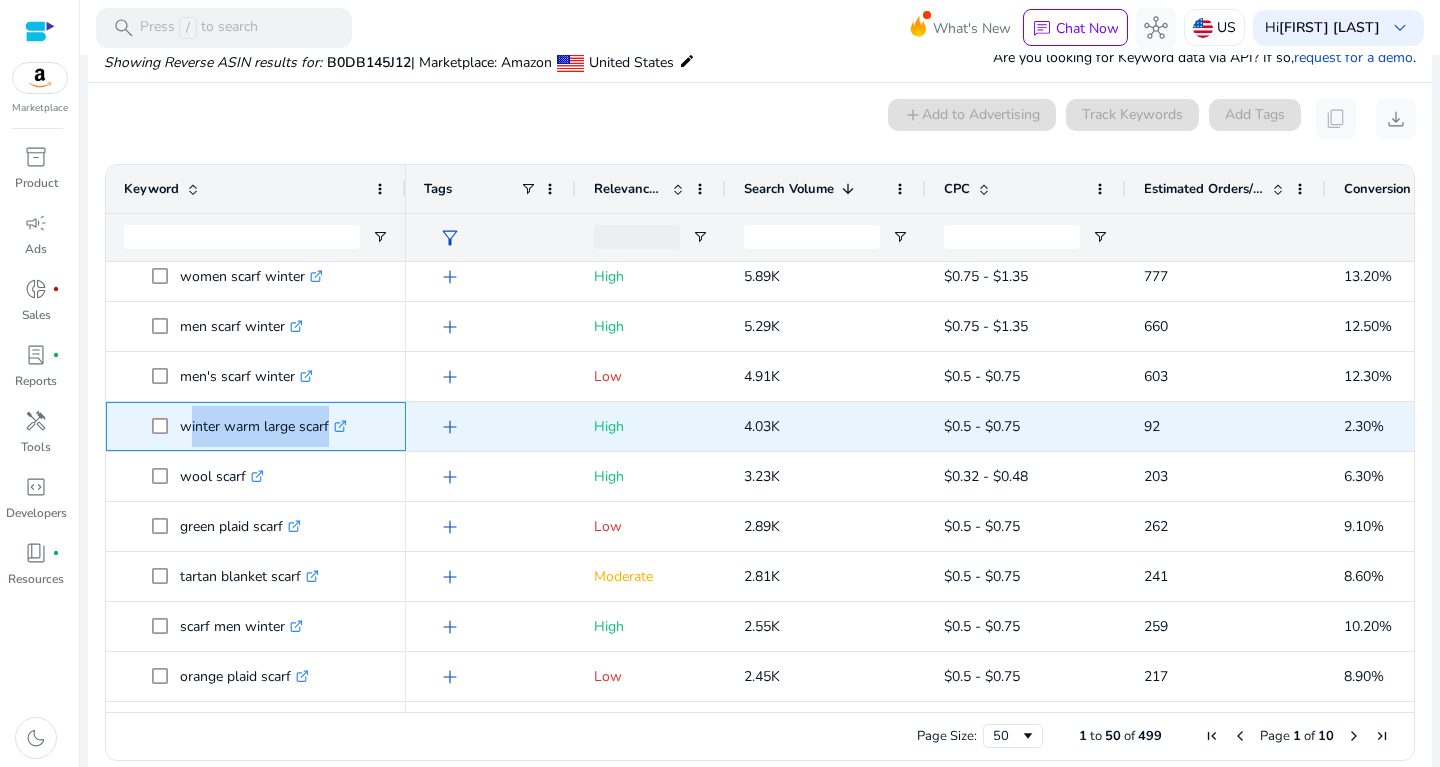 copy on "winter warm large scarf" 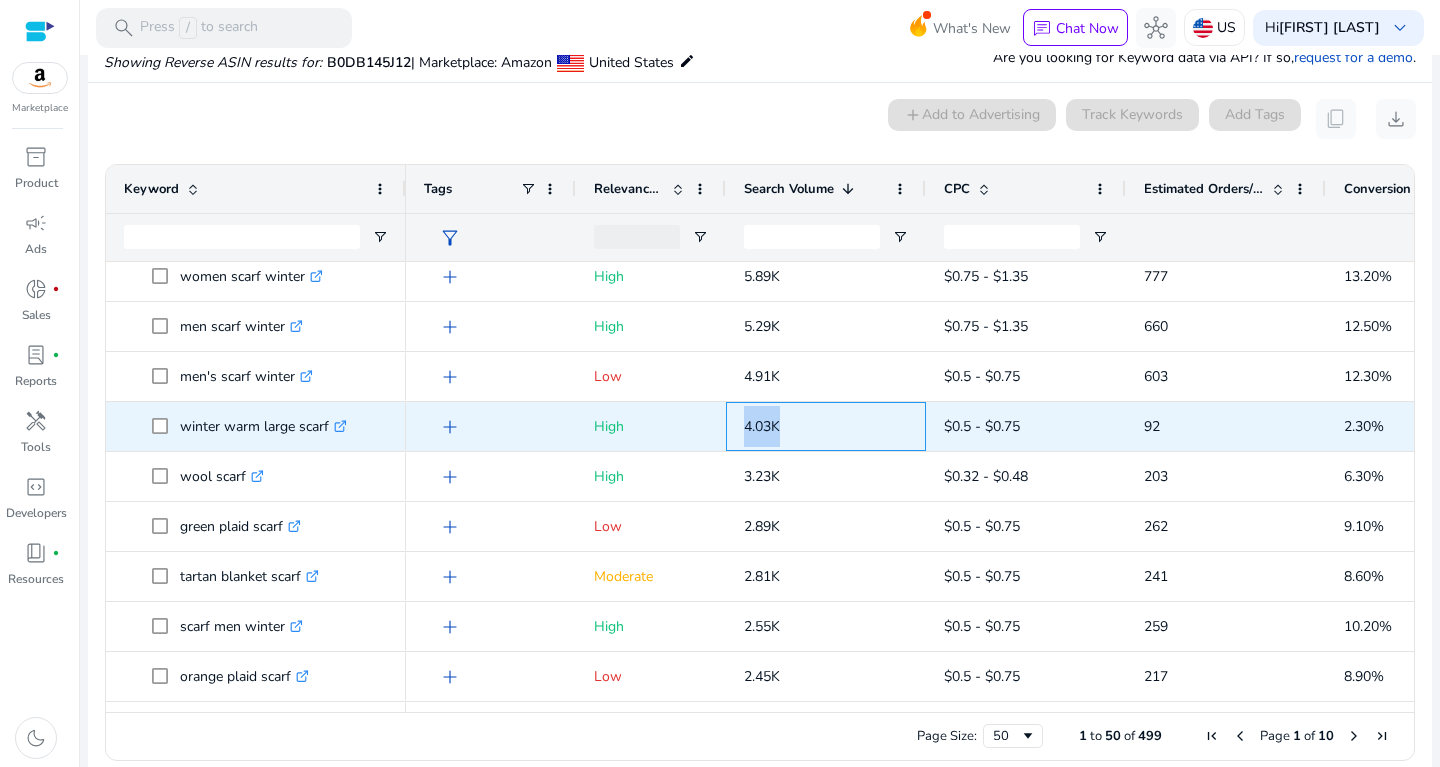 drag, startPoint x: 744, startPoint y: 421, endPoint x: 809, endPoint y: 428, distance: 65.37584 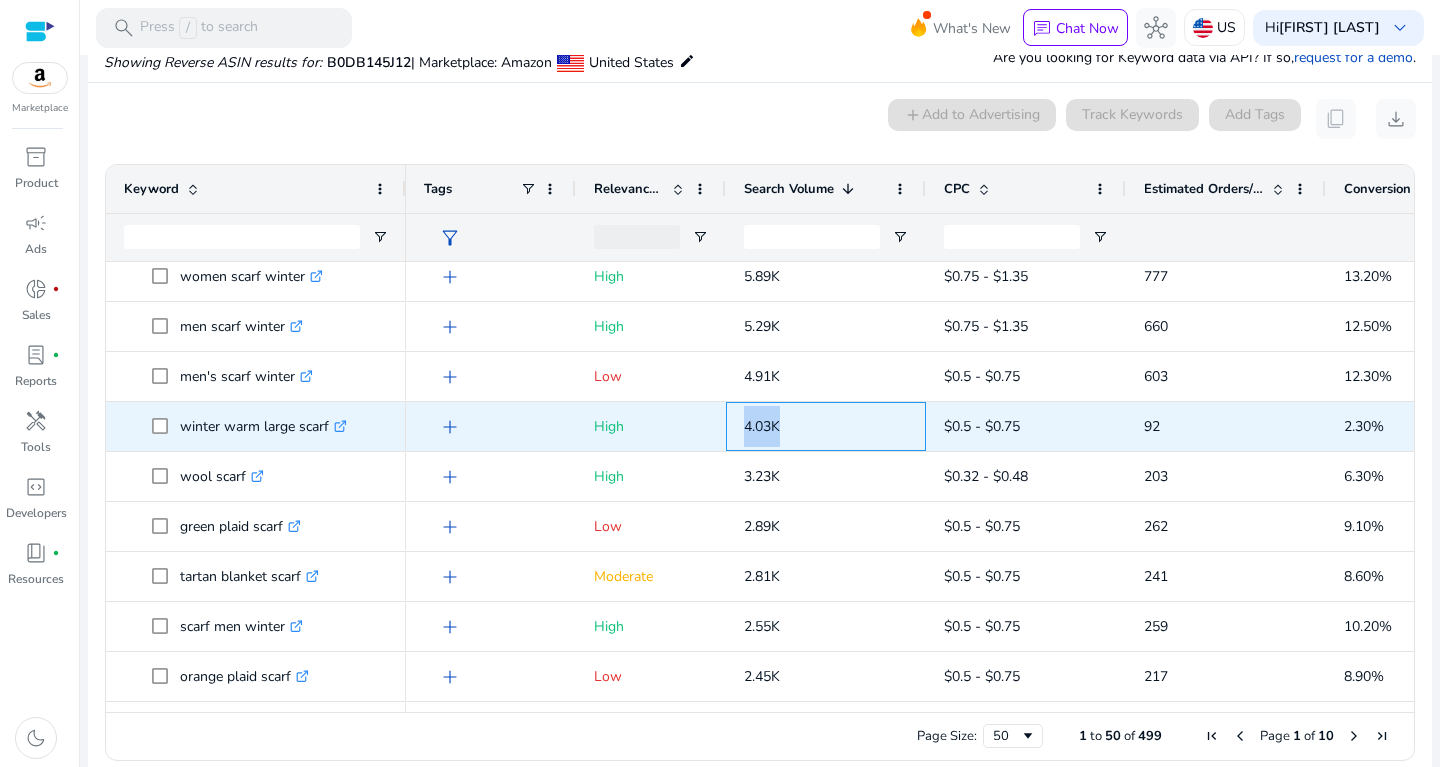 copy on "4.03K" 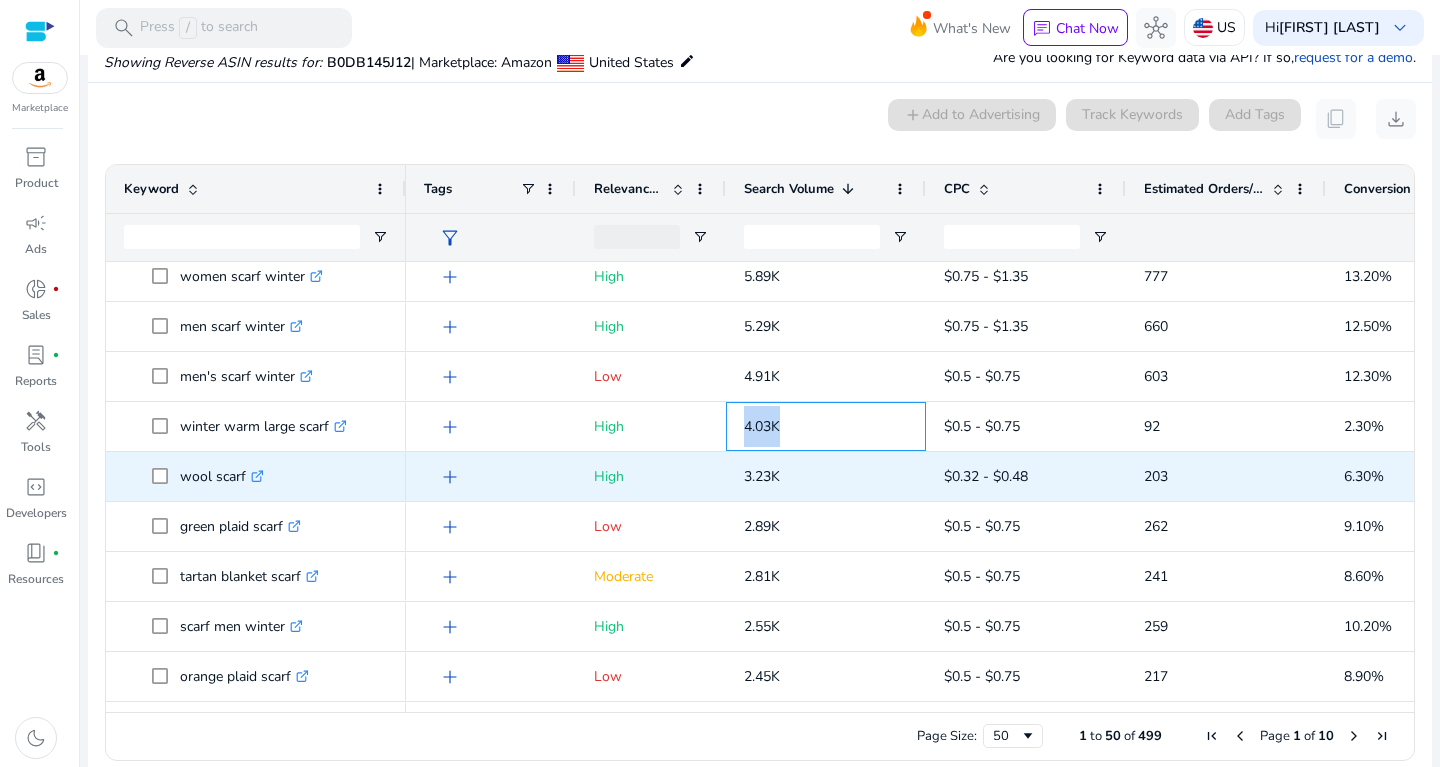 scroll, scrollTop: 237, scrollLeft: 0, axis: vertical 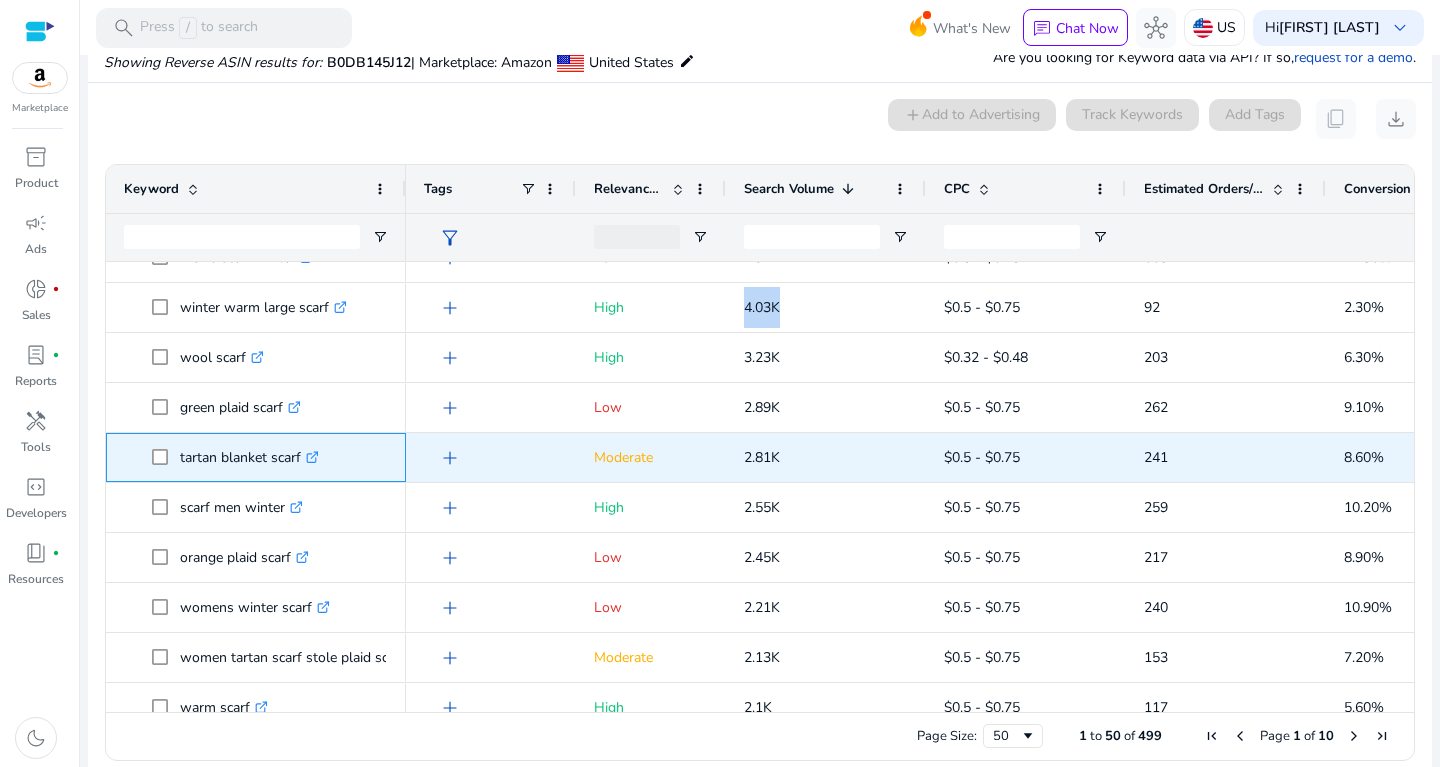 drag, startPoint x: 175, startPoint y: 447, endPoint x: 304, endPoint y: 452, distance: 129.09686 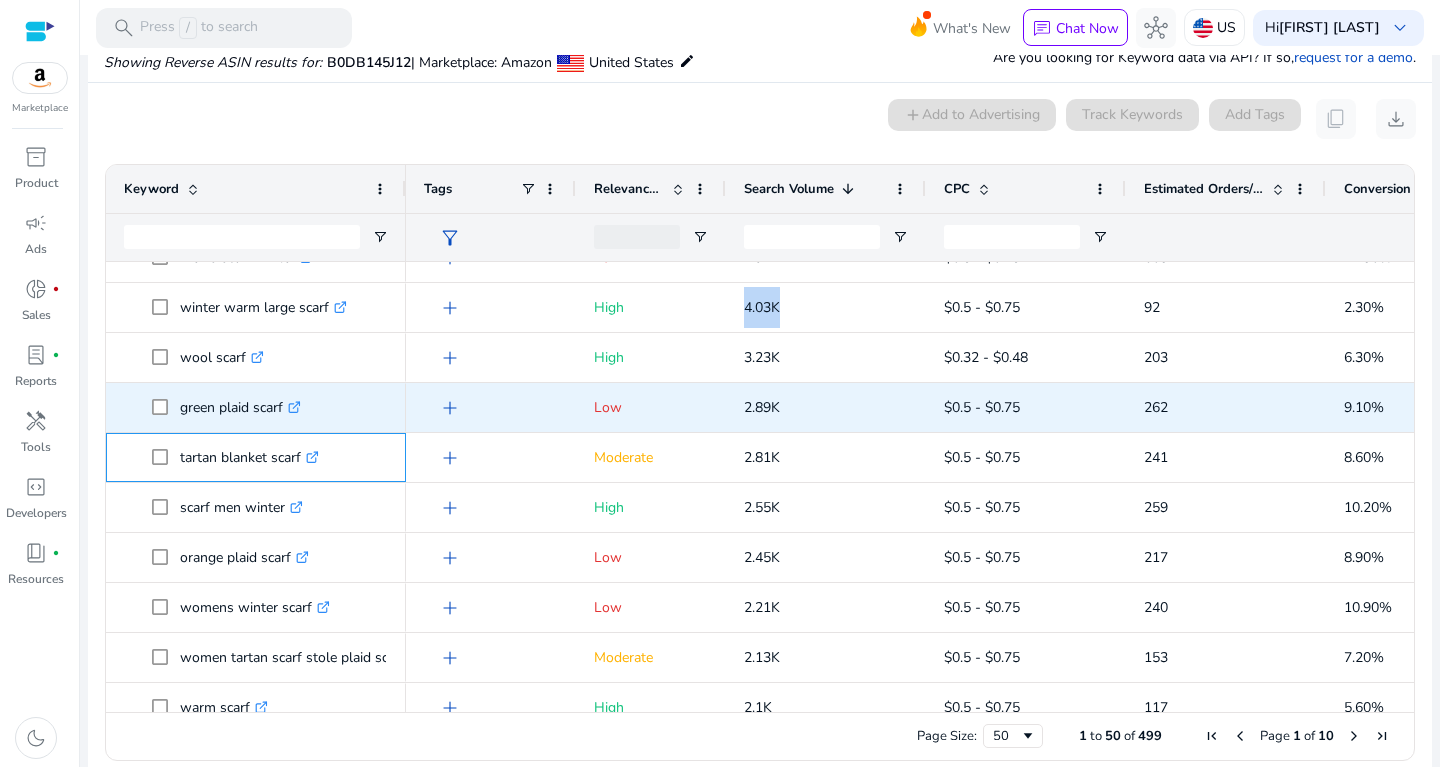 scroll, scrollTop: 398, scrollLeft: 0, axis: vertical 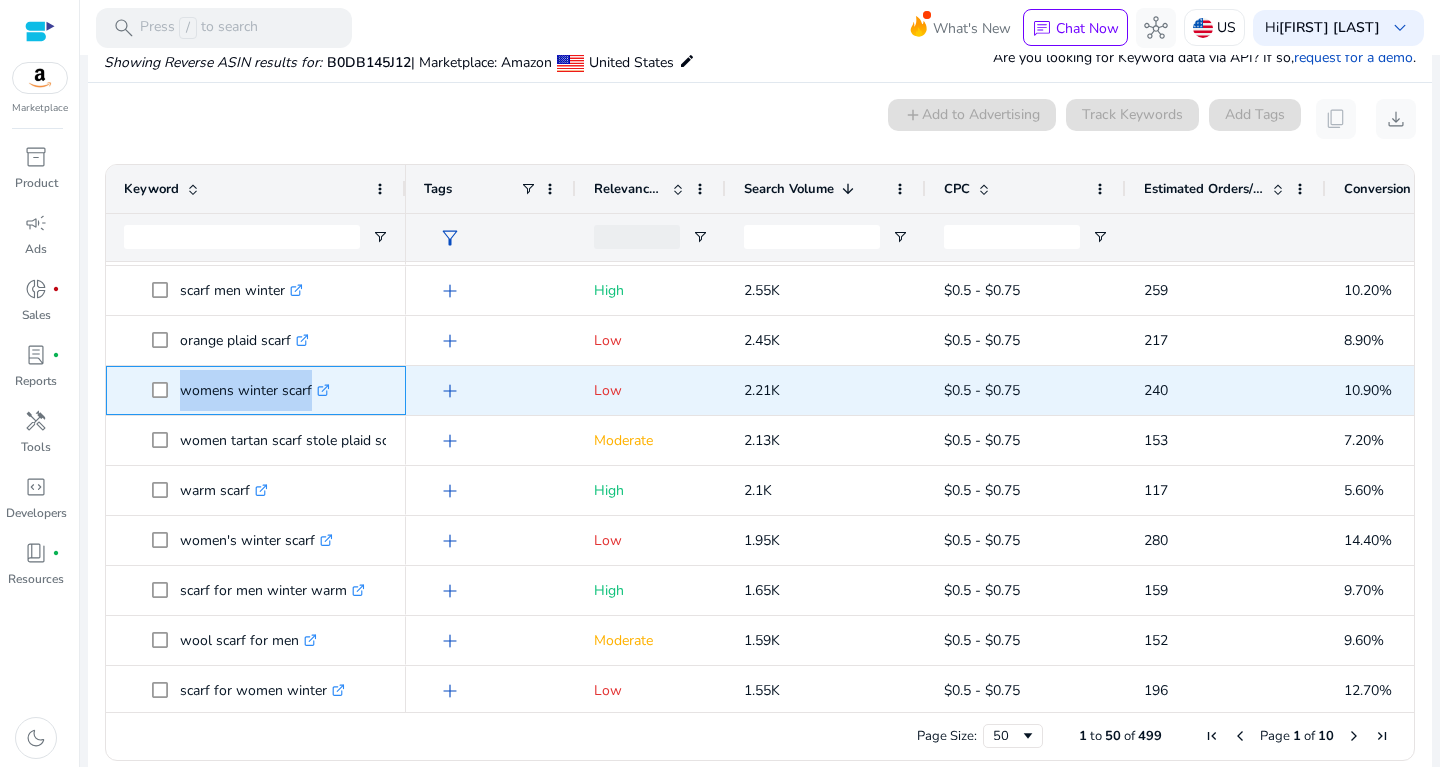 drag, startPoint x: 179, startPoint y: 392, endPoint x: 319, endPoint y: 393, distance: 140.00357 